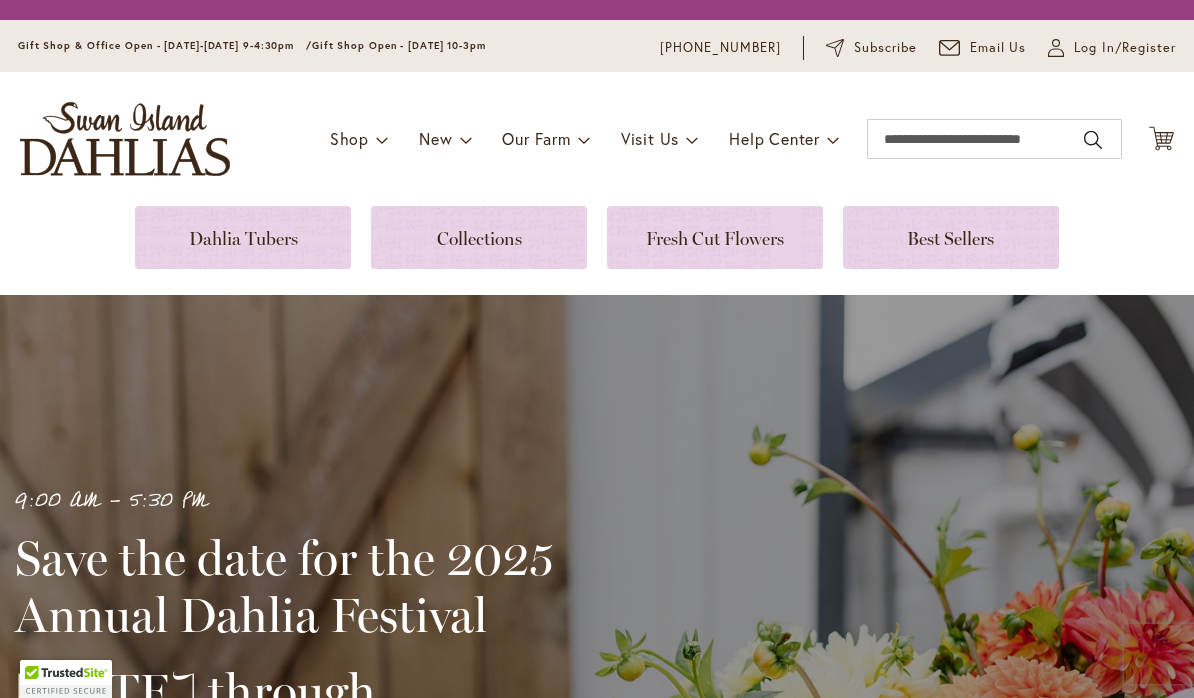scroll, scrollTop: 0, scrollLeft: 0, axis: both 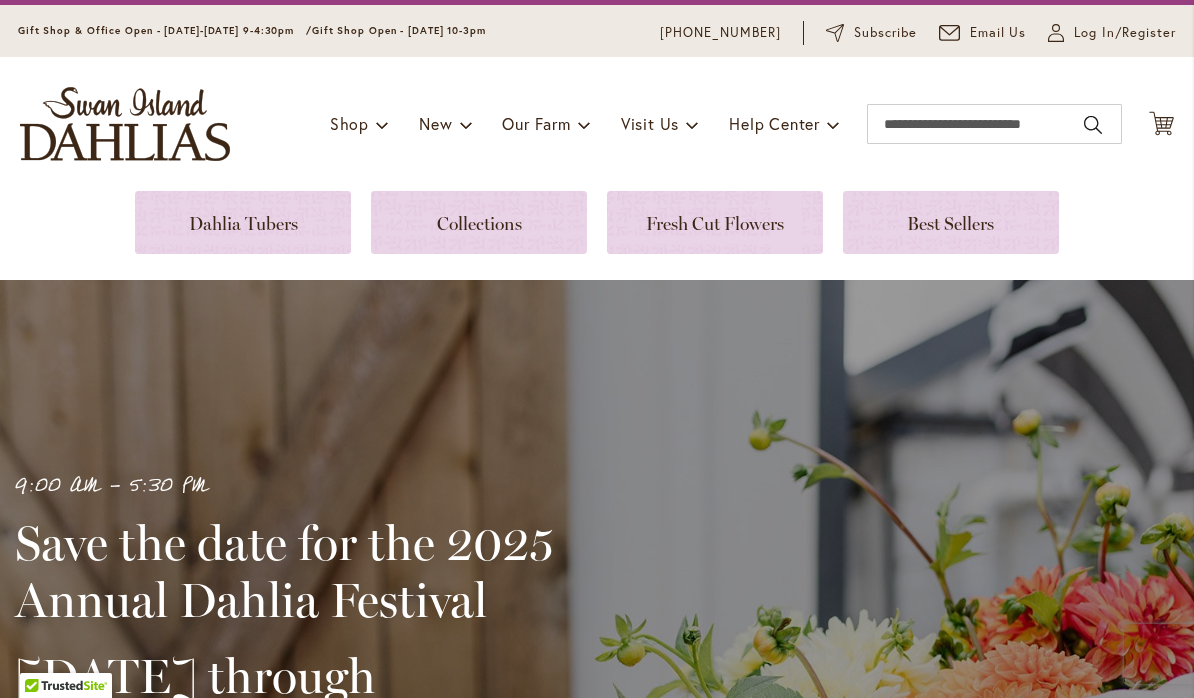 click at bounding box center (243, 222) 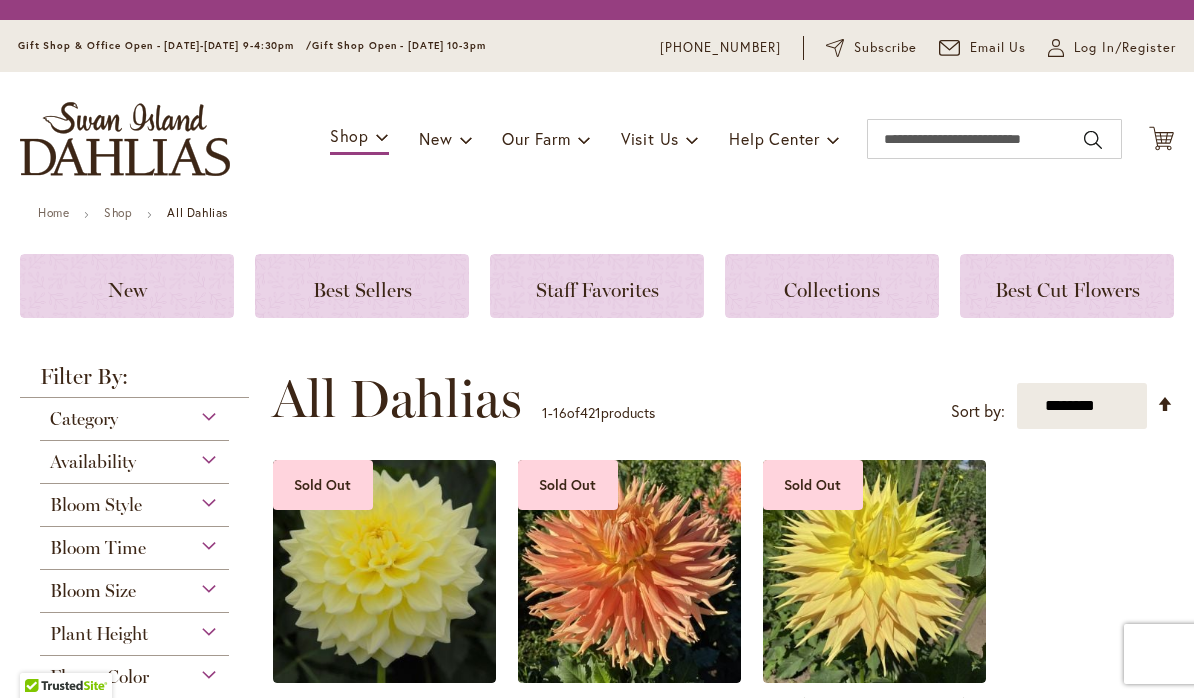 scroll, scrollTop: 0, scrollLeft: 0, axis: both 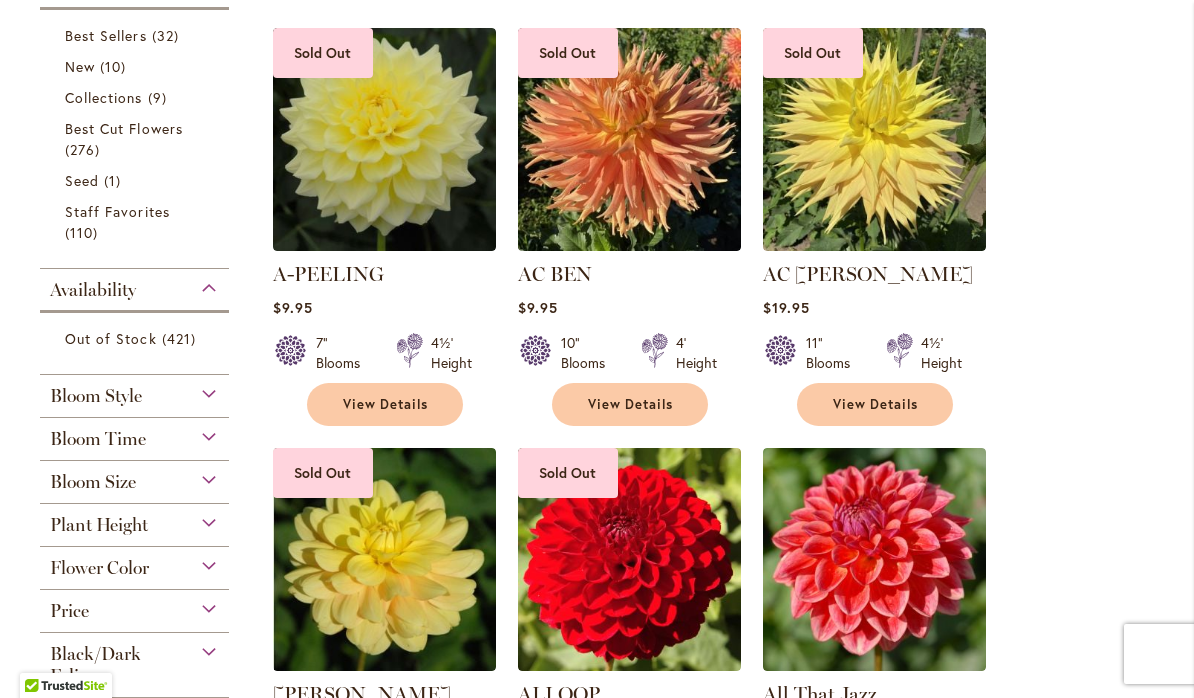 click on "Plant Height" at bounding box center [99, 525] 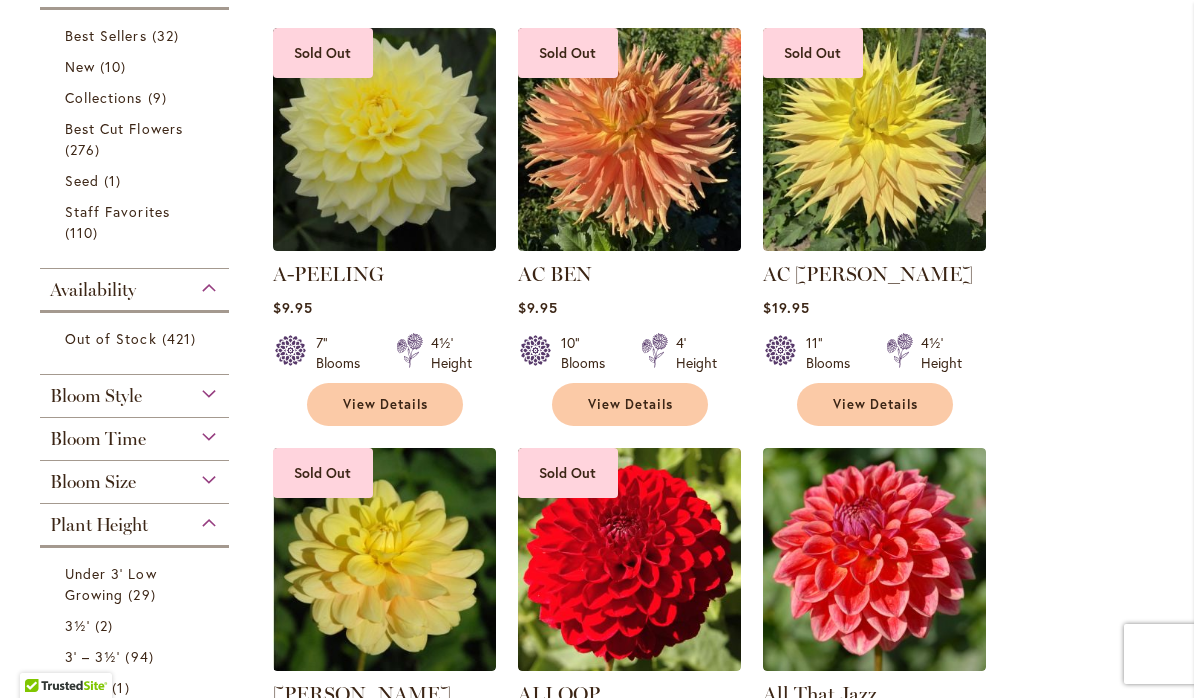 scroll, scrollTop: 980, scrollLeft: 0, axis: vertical 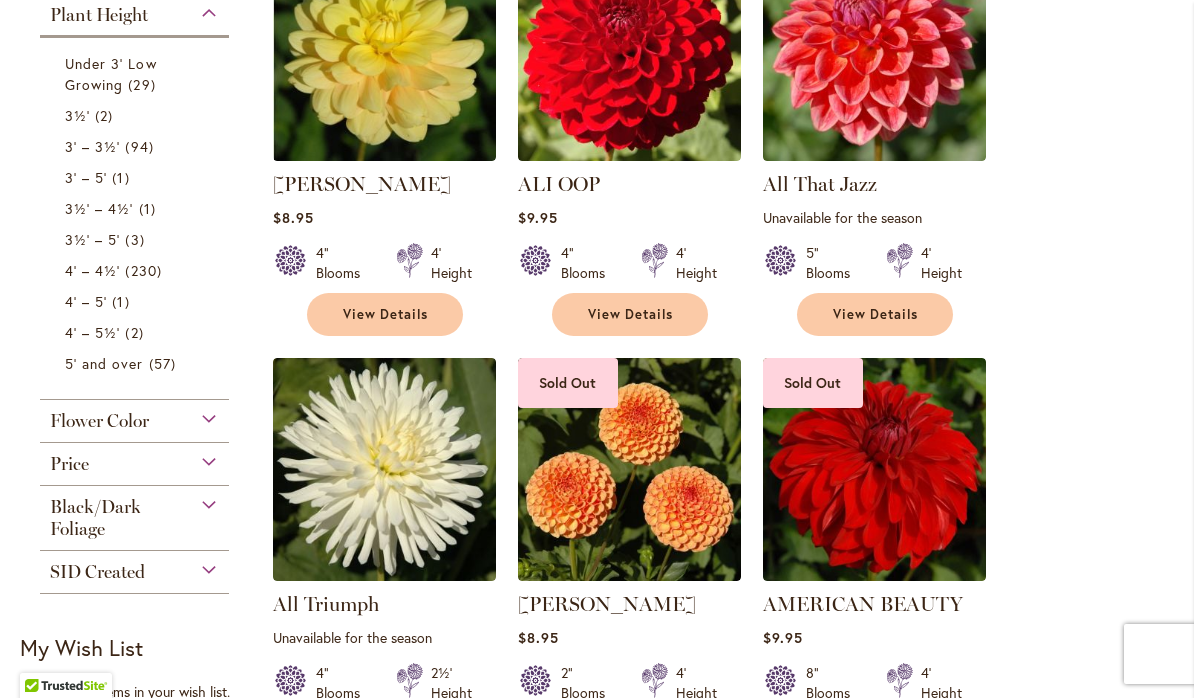 click on "94
items" at bounding box center [141, 146] 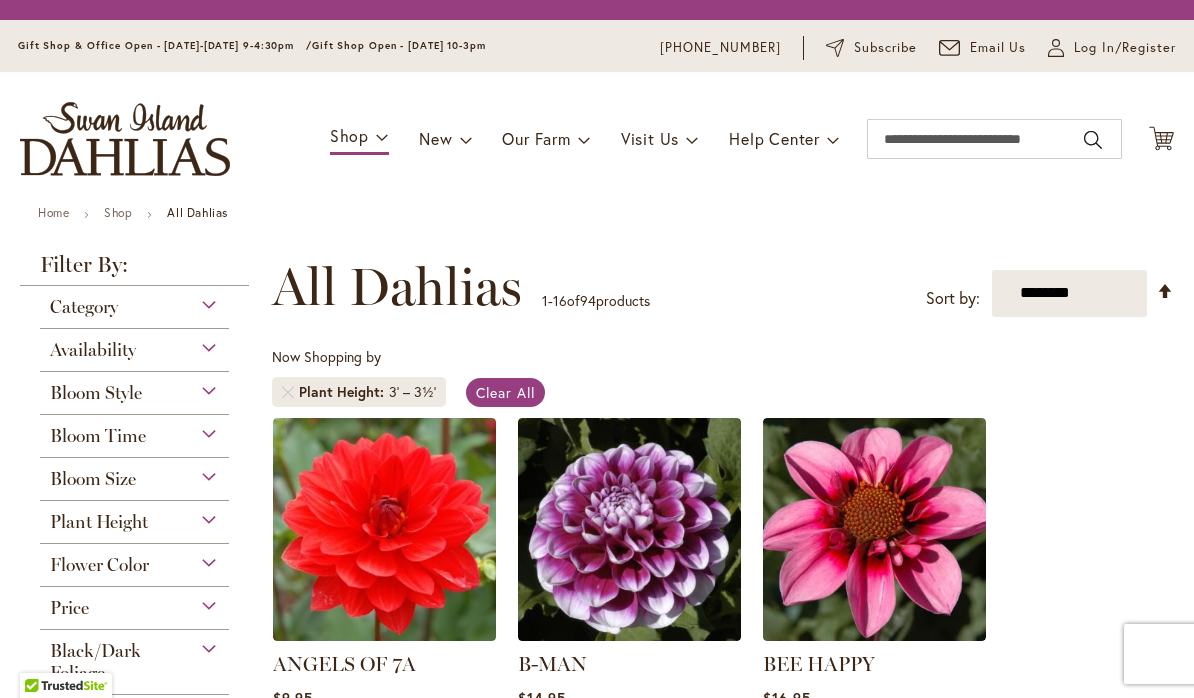 scroll, scrollTop: 0, scrollLeft: 0, axis: both 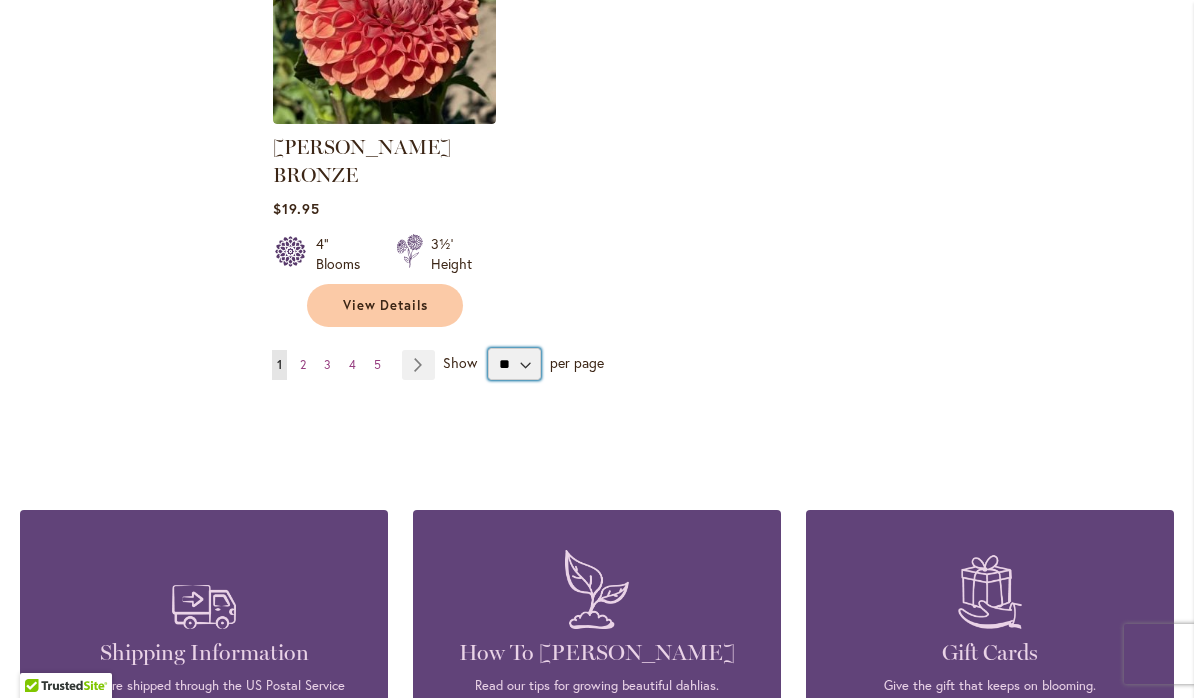 click on "**
**
**
**" at bounding box center [514, 364] 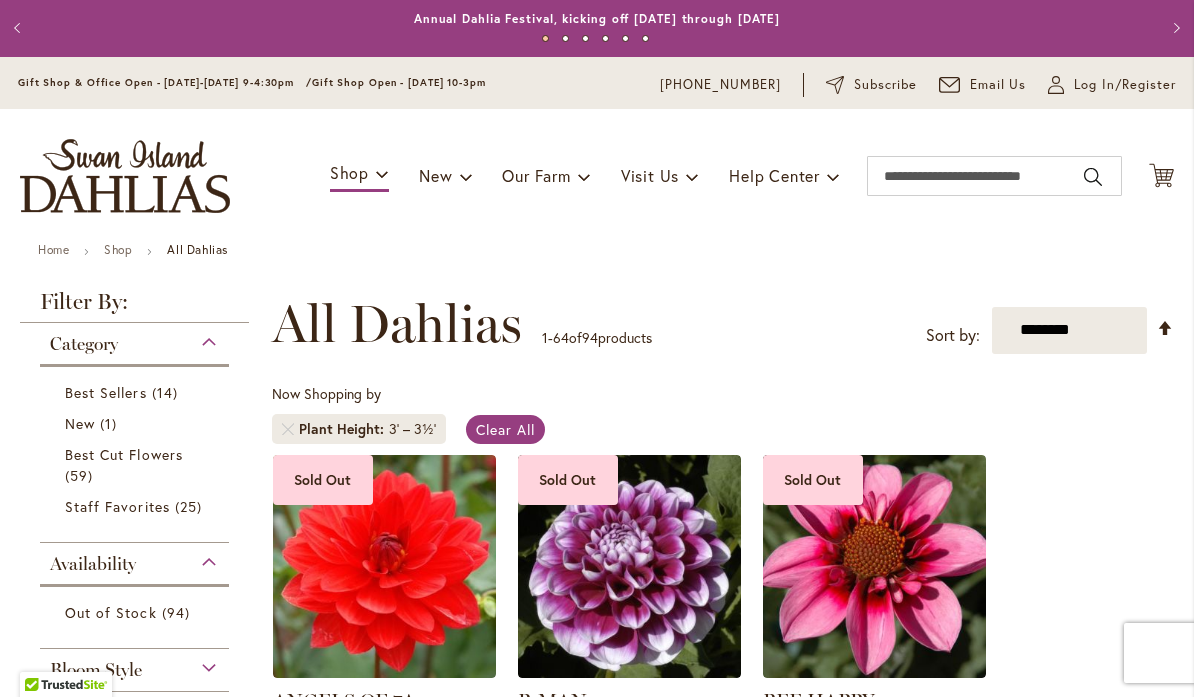 scroll, scrollTop: 1, scrollLeft: 0, axis: vertical 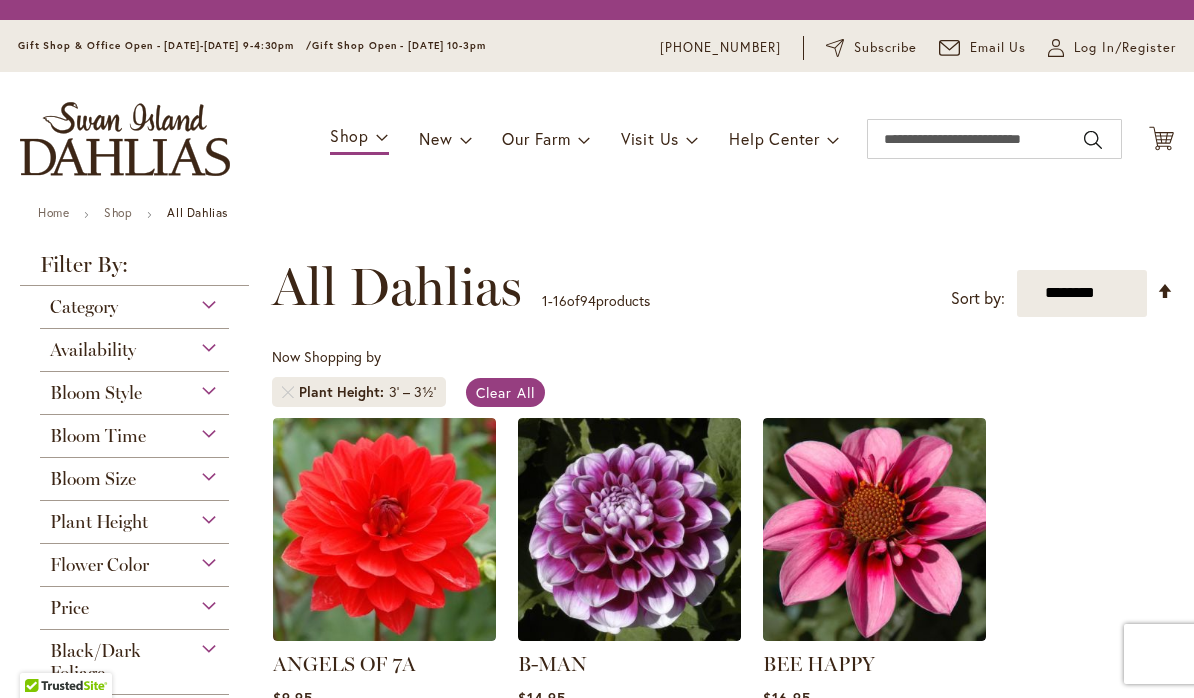 select on "**" 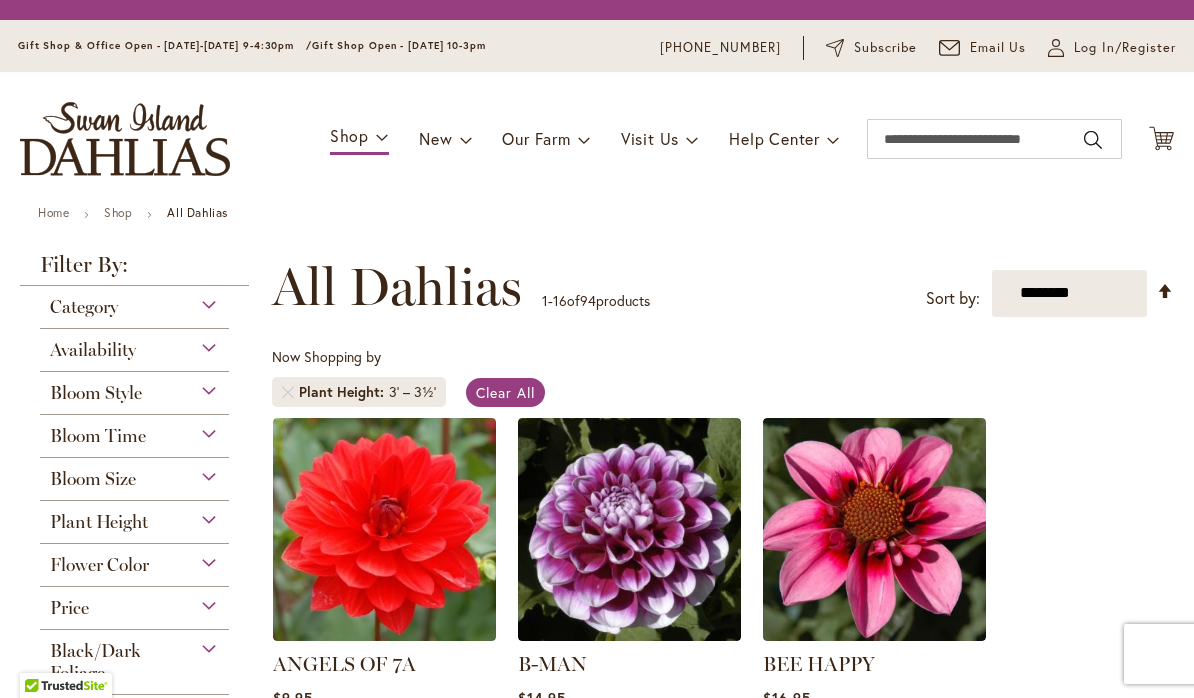 scroll, scrollTop: 0, scrollLeft: 0, axis: both 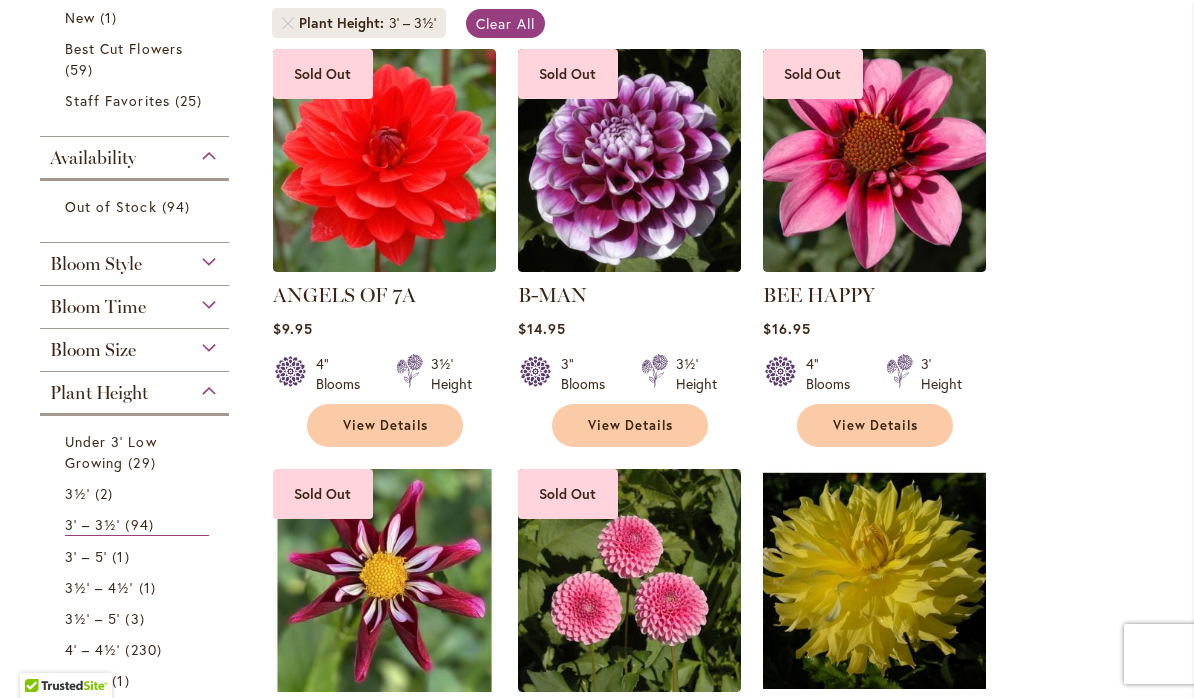 click on "Bloom Time" at bounding box center [134, 302] 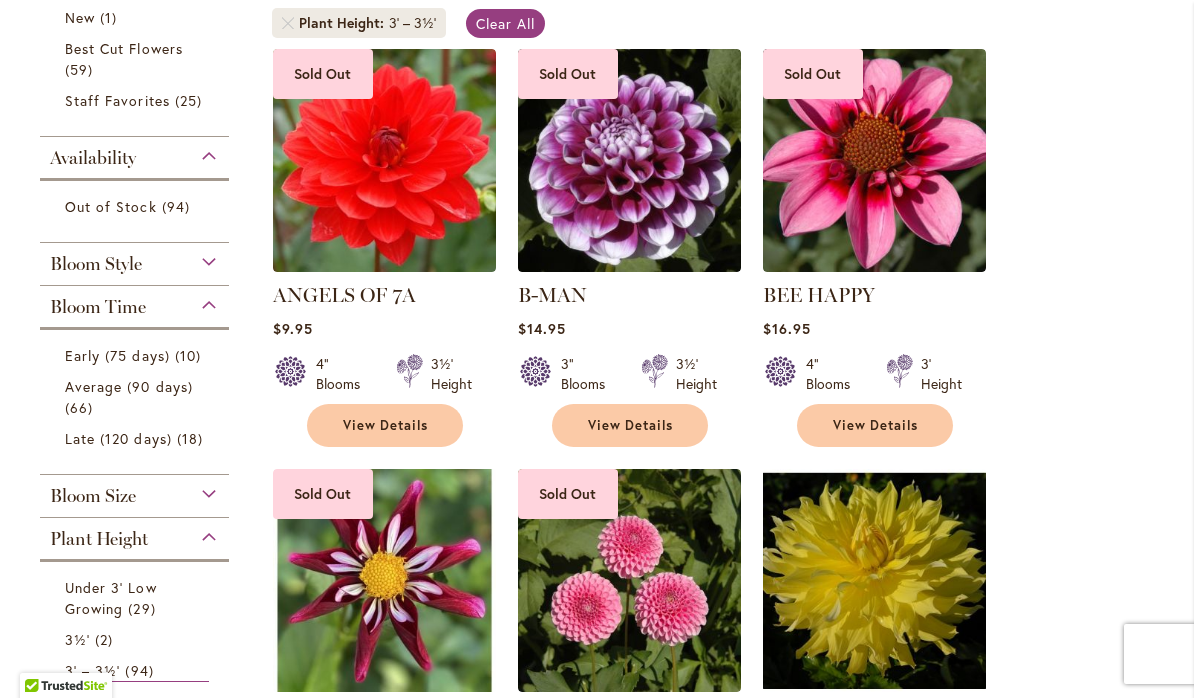 click on "Early (75 days)" at bounding box center (117, 355) 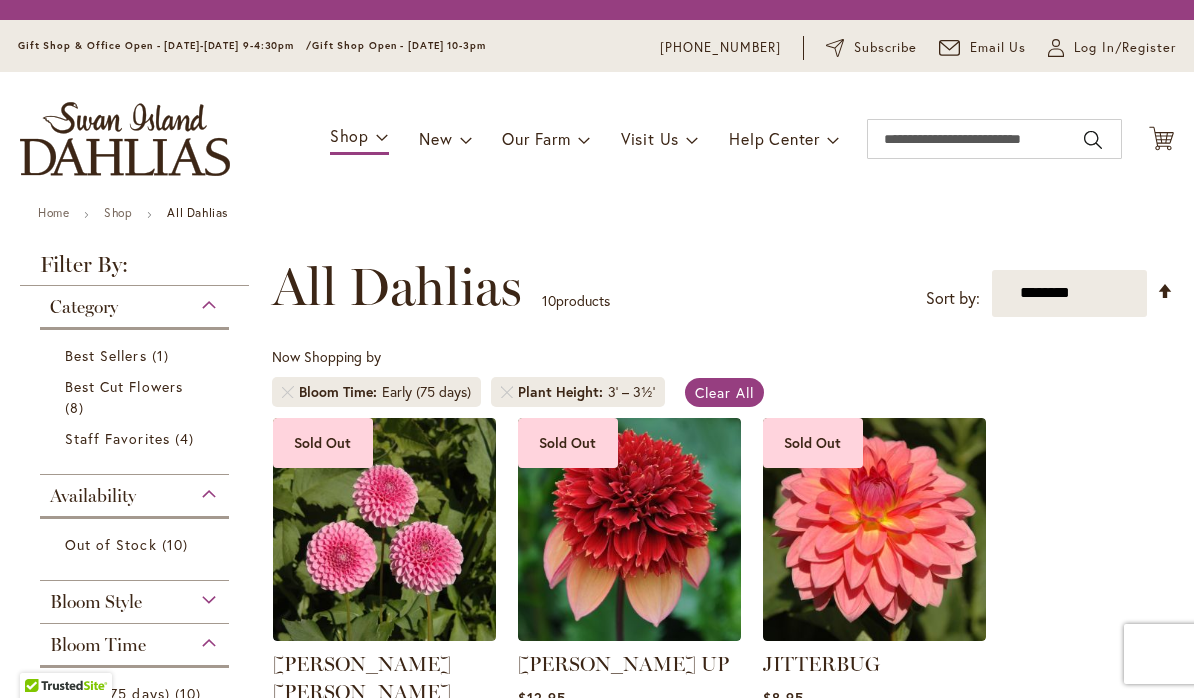scroll, scrollTop: 0, scrollLeft: 0, axis: both 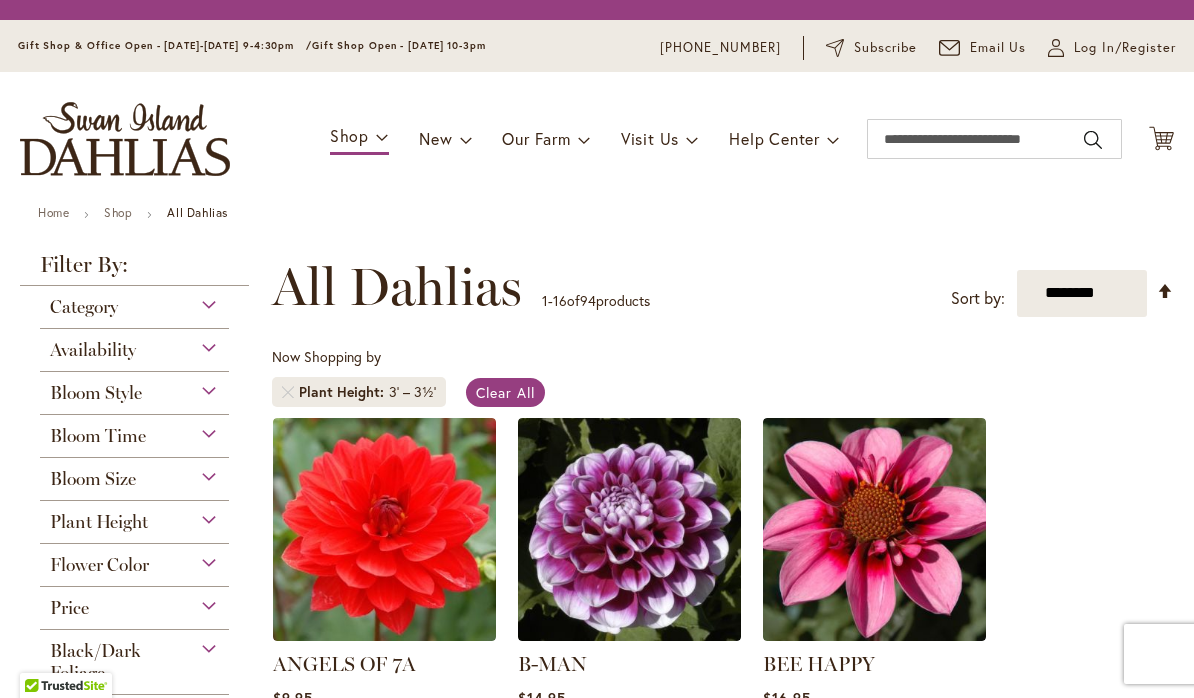select on "**" 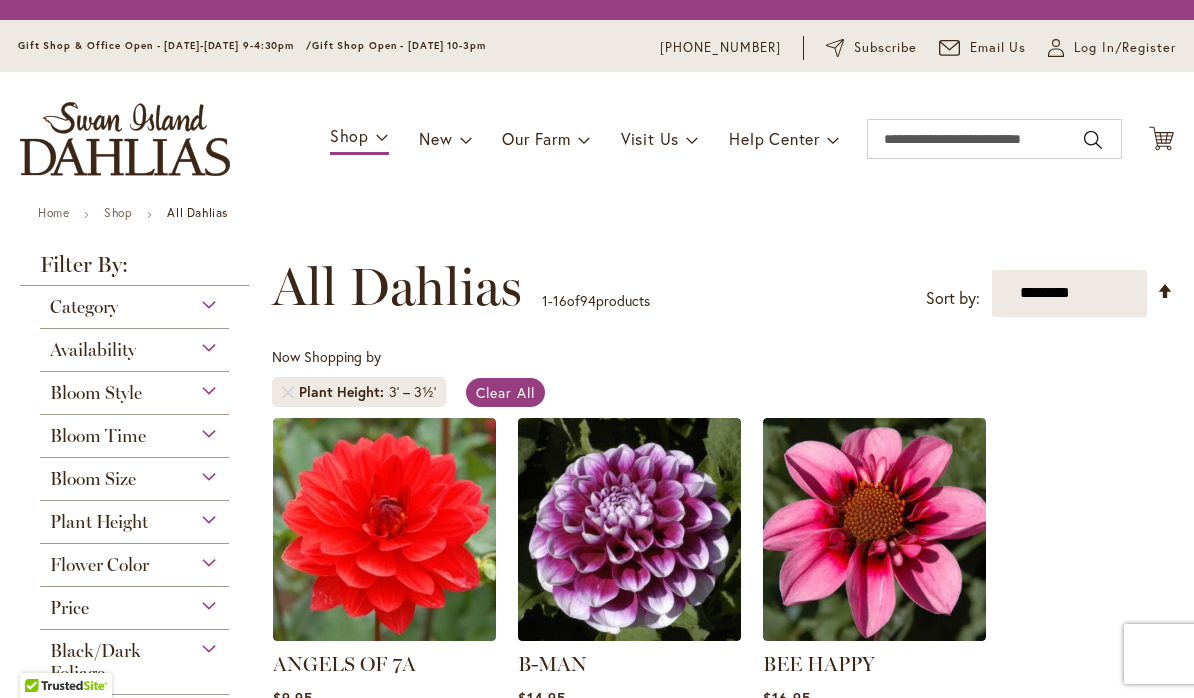 scroll, scrollTop: 0, scrollLeft: 0, axis: both 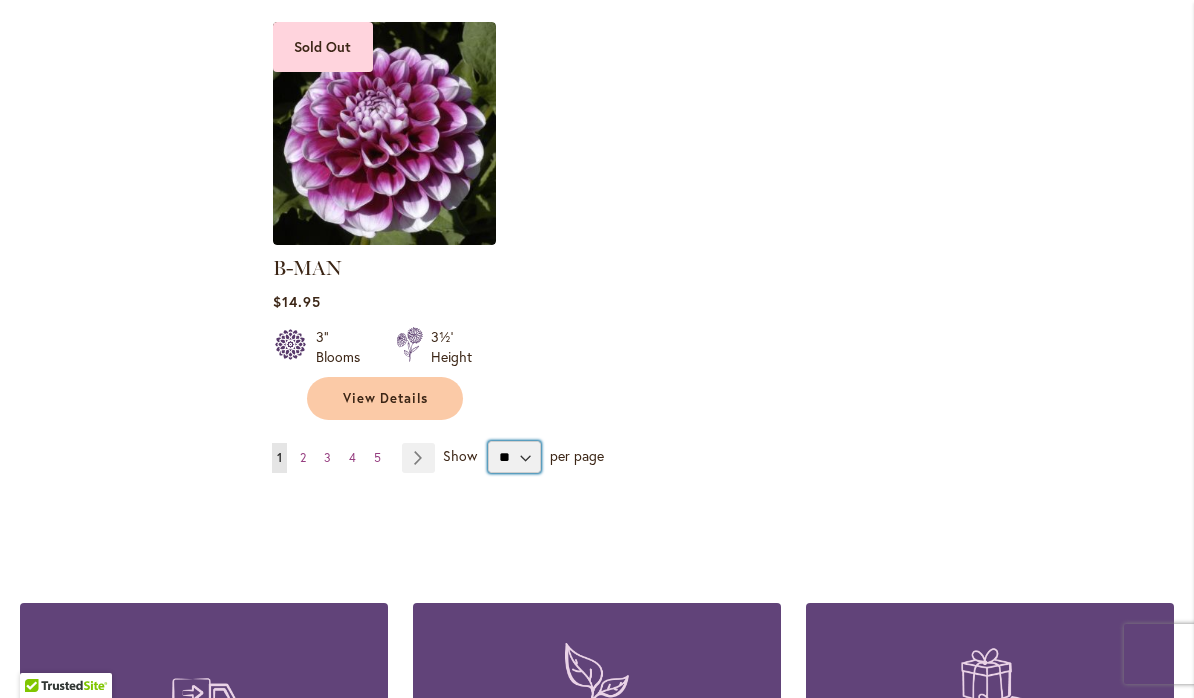 click on "**
**
**
**" at bounding box center [514, 457] 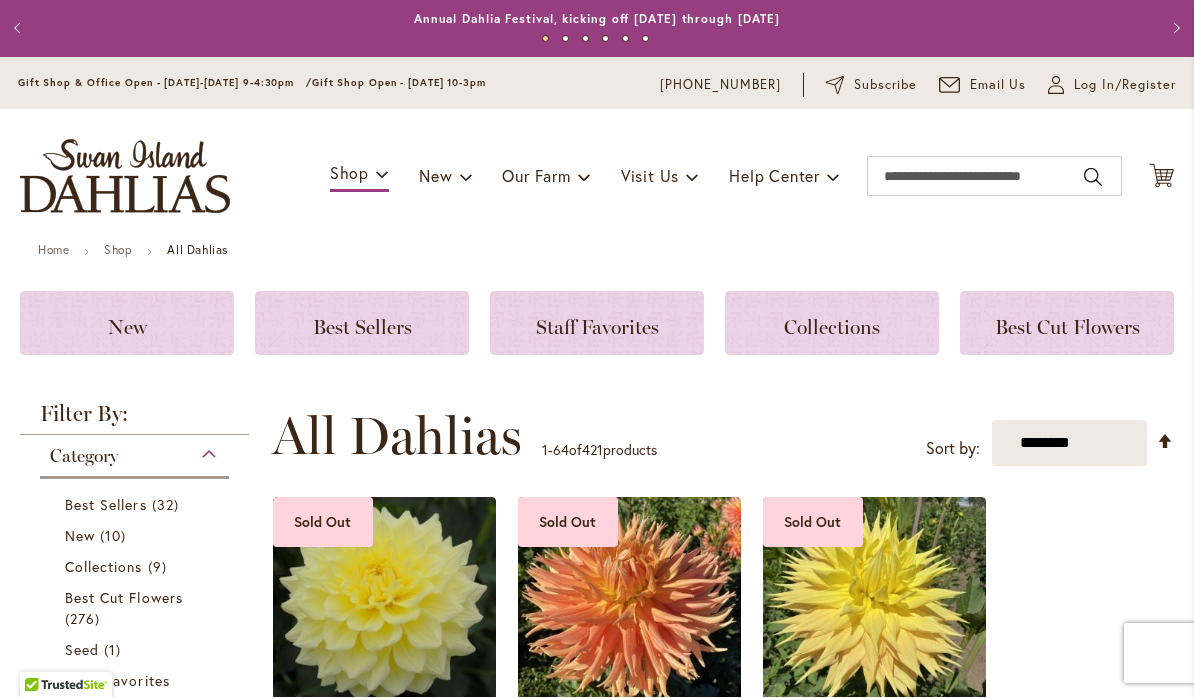 scroll, scrollTop: 1, scrollLeft: 0, axis: vertical 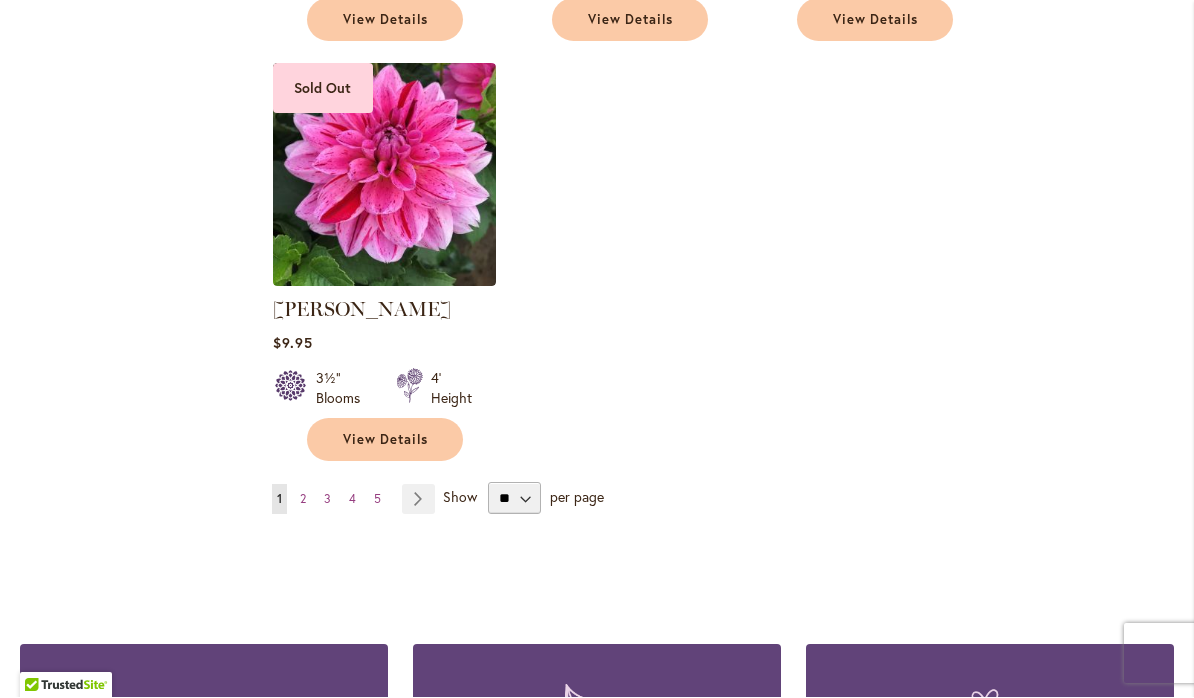 click on "Page
Next" at bounding box center (418, 500) 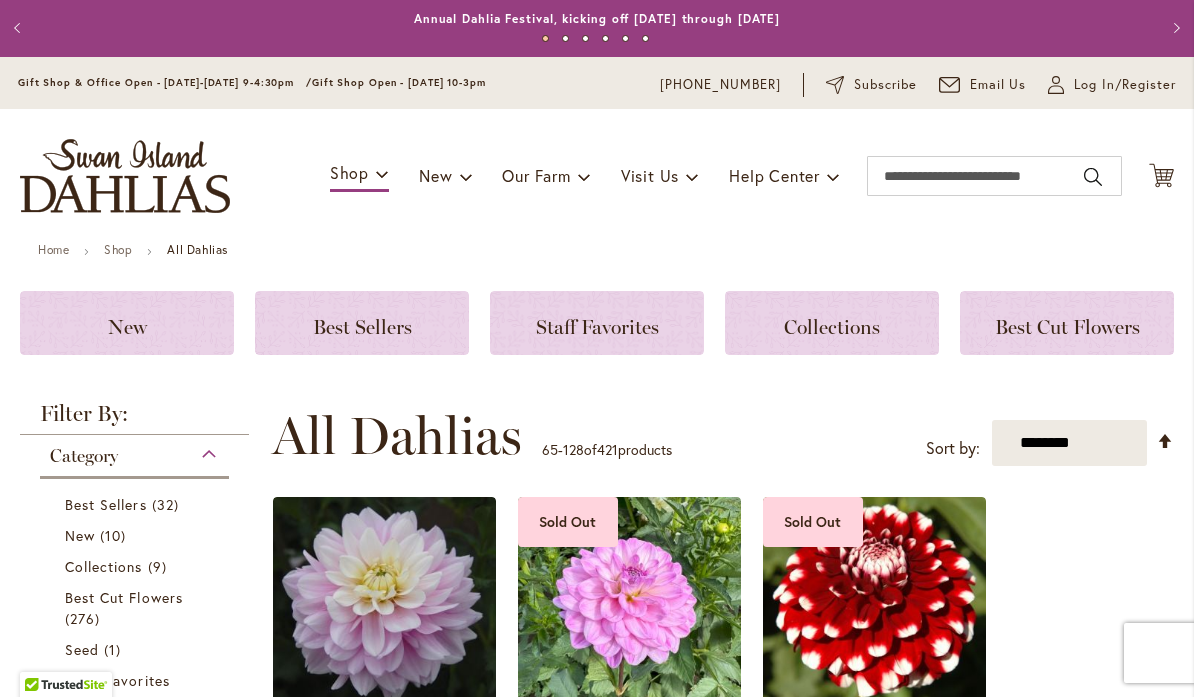 scroll, scrollTop: 1, scrollLeft: 0, axis: vertical 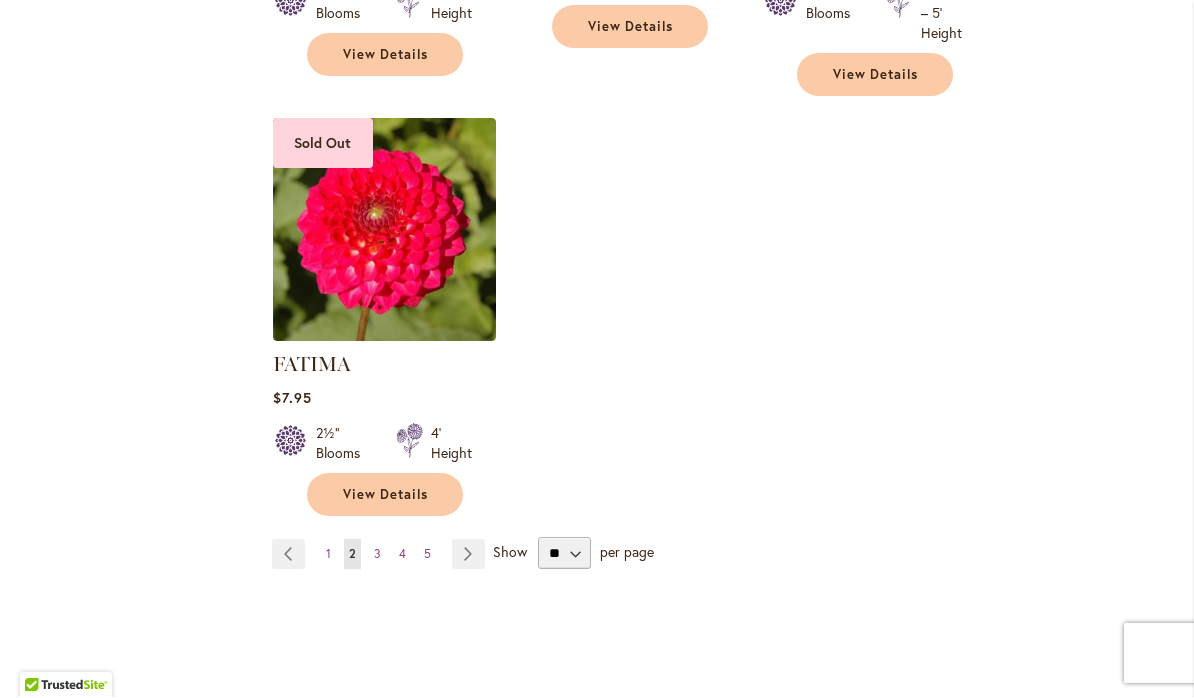 click on "Page
Next" at bounding box center [468, 555] 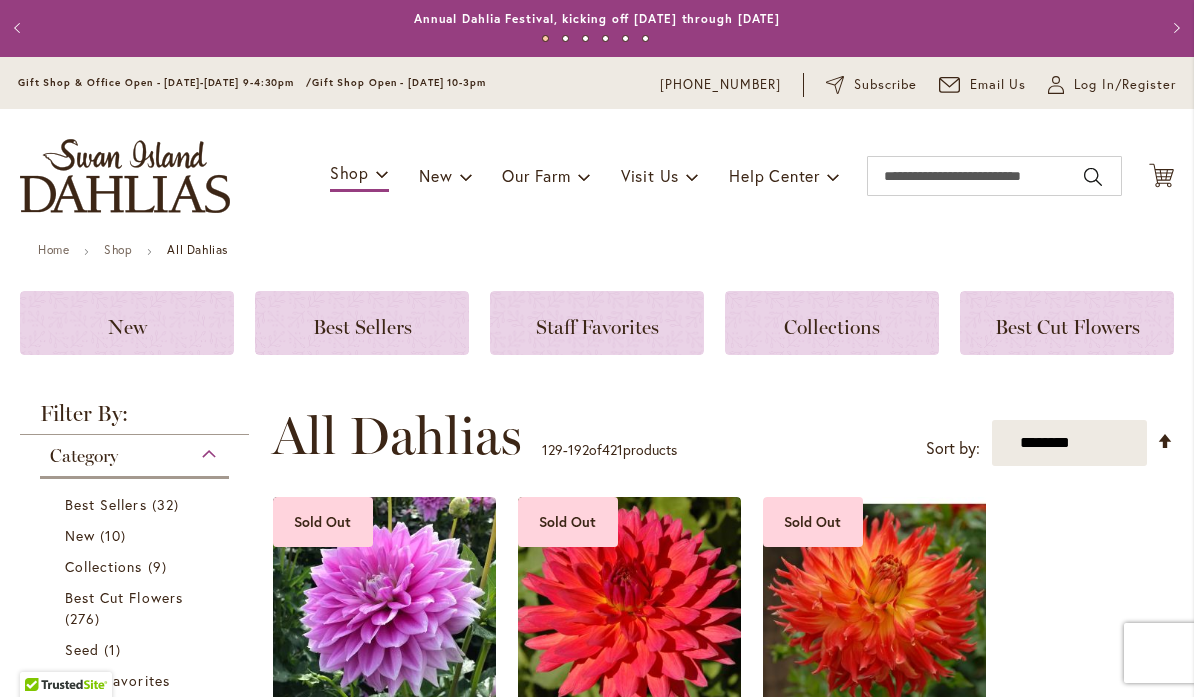 scroll, scrollTop: 1, scrollLeft: 0, axis: vertical 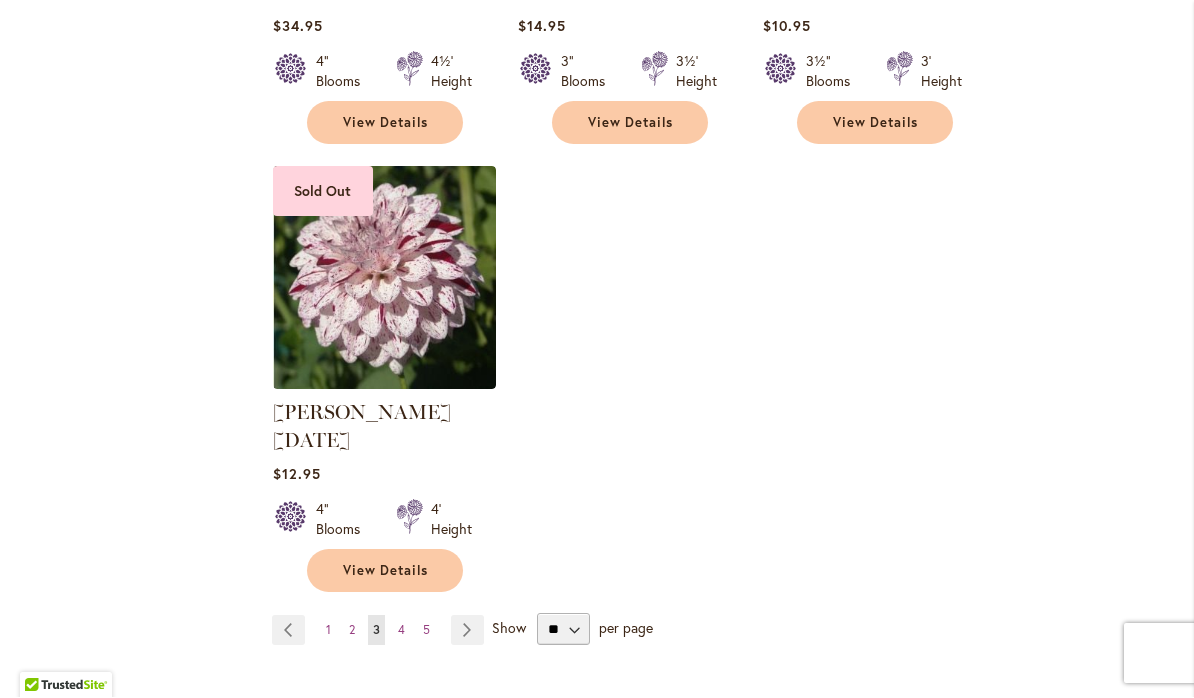 click on "Page
Next" at bounding box center [467, 631] 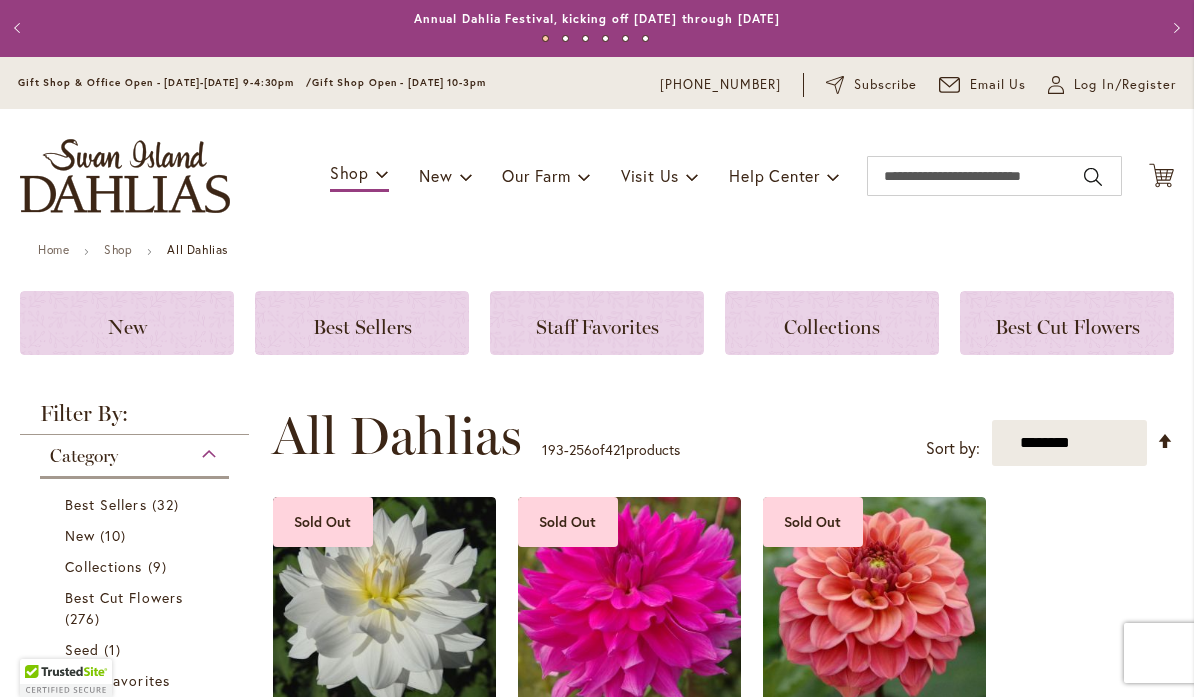 scroll, scrollTop: 1, scrollLeft: 0, axis: vertical 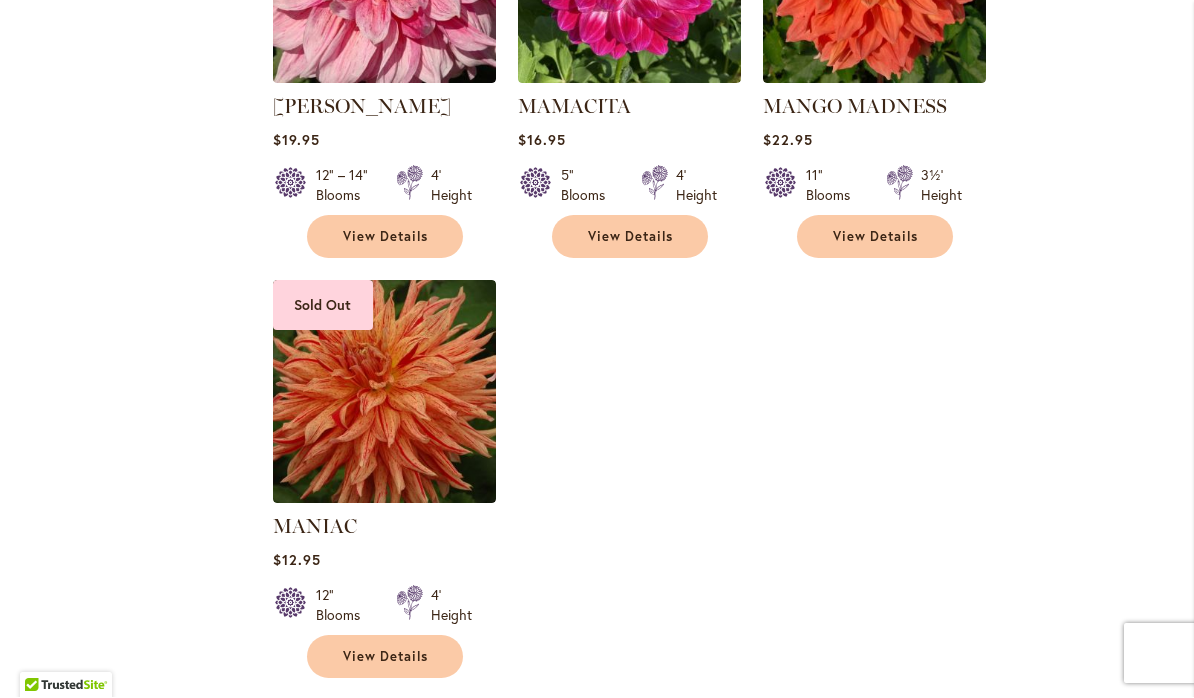 click on "Page
Next" at bounding box center (469, 717) 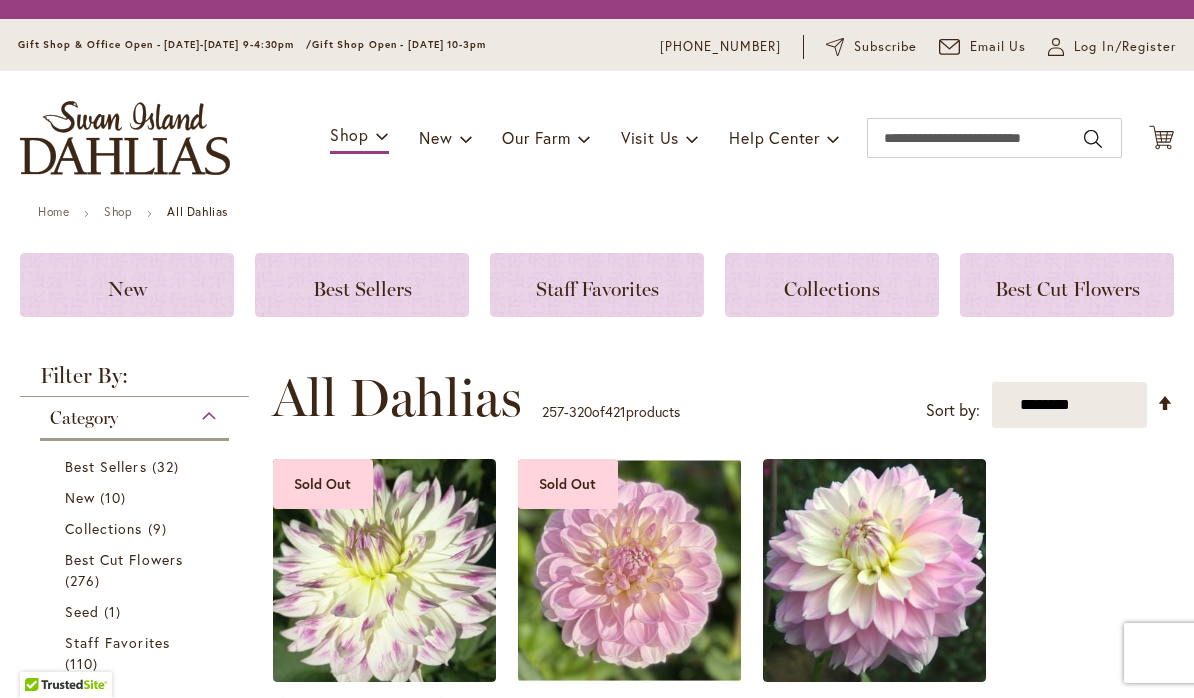 scroll, scrollTop: 1, scrollLeft: 0, axis: vertical 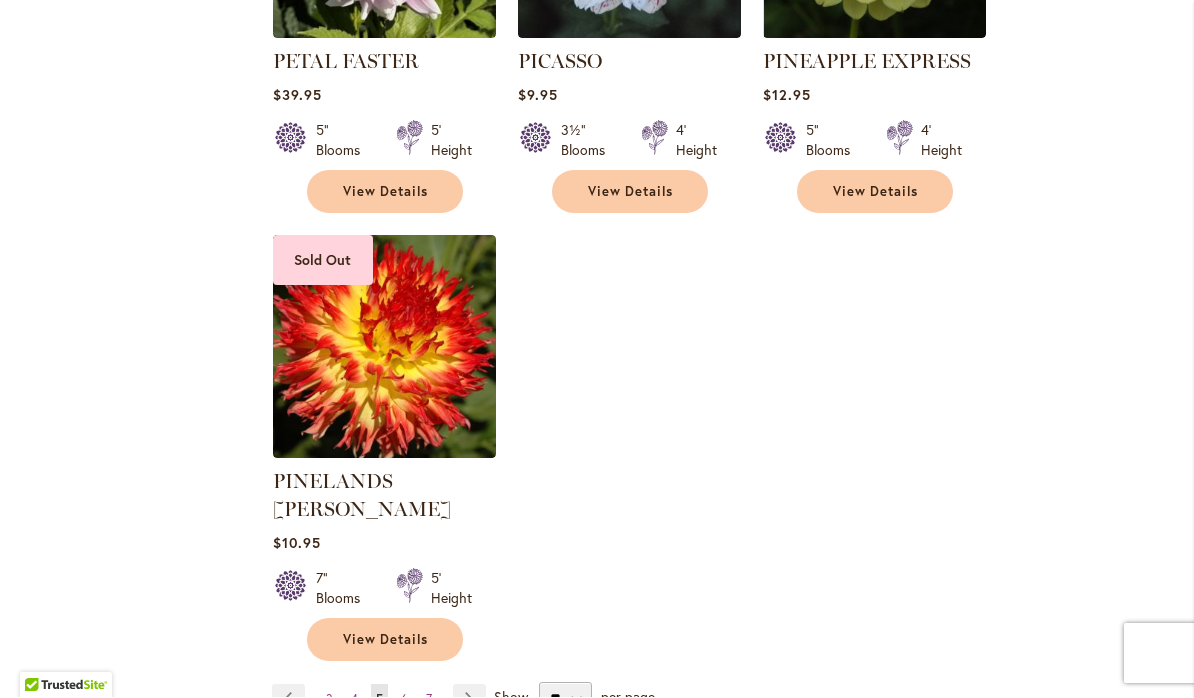 click on "Page
Next" at bounding box center (469, 700) 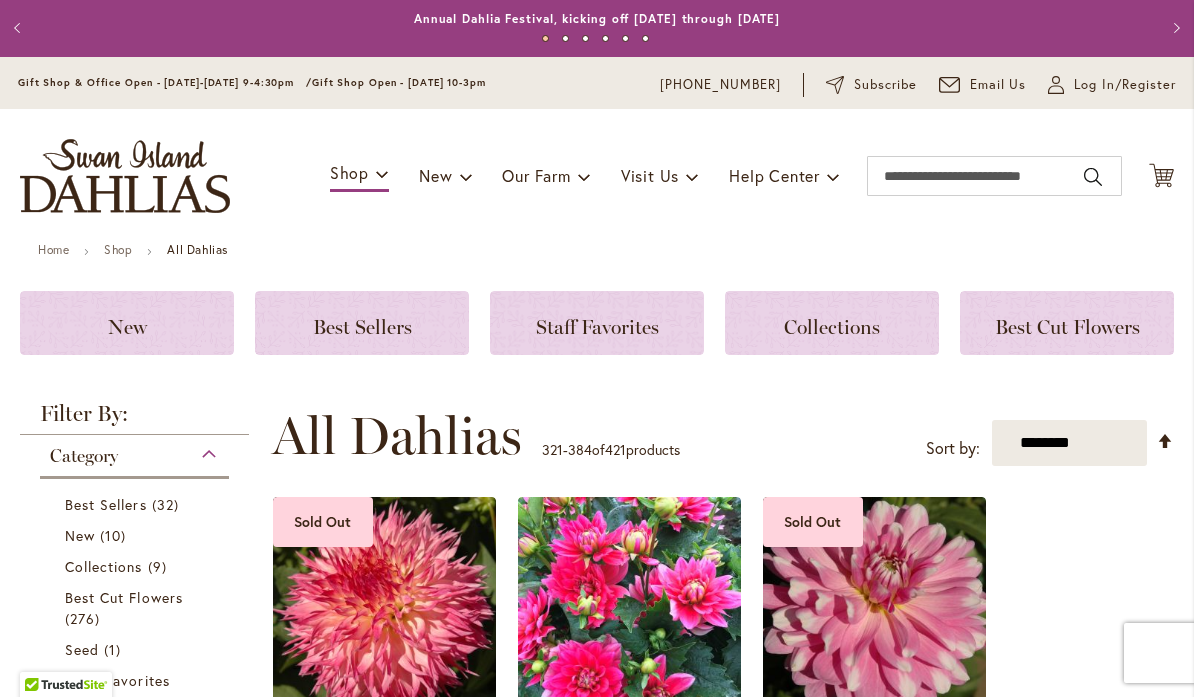 scroll, scrollTop: 1, scrollLeft: 0, axis: vertical 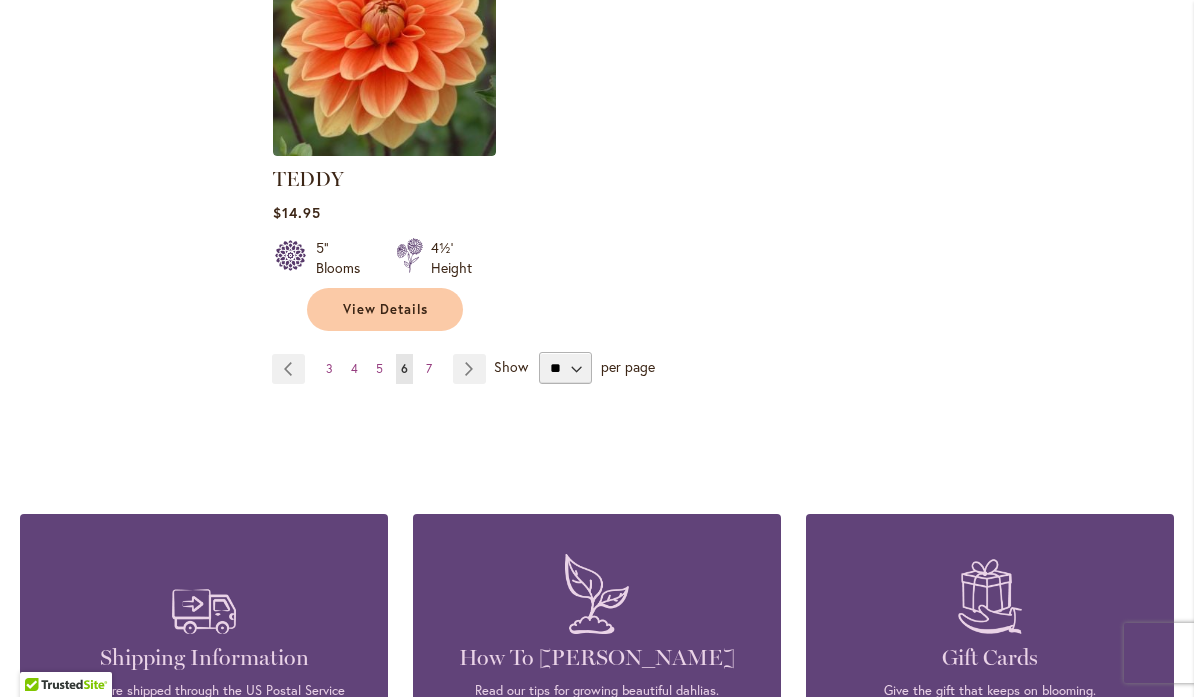 click on "Page
Next" at bounding box center [469, 370] 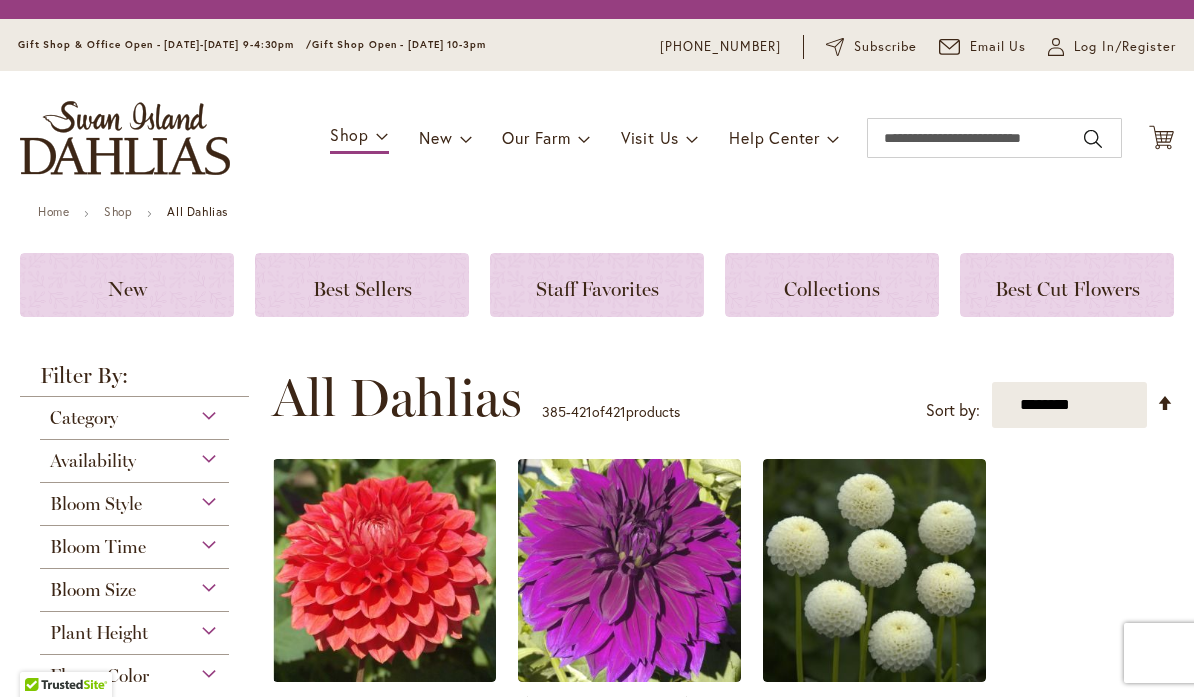scroll, scrollTop: 1, scrollLeft: 0, axis: vertical 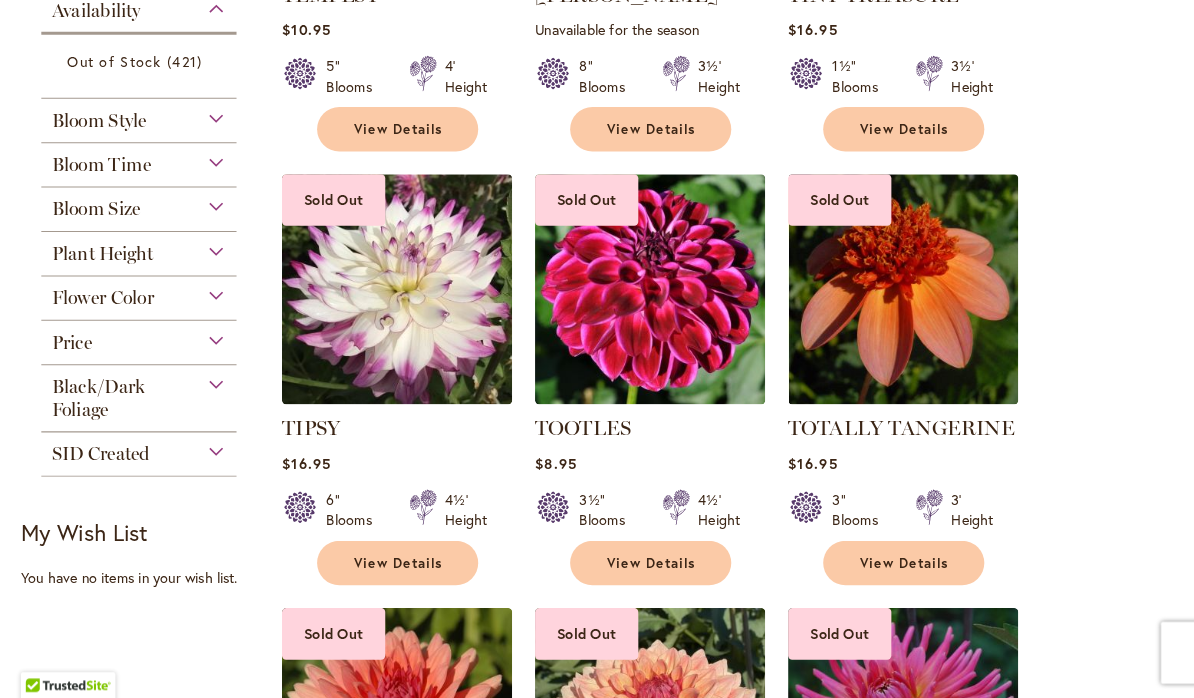 click on "Plant Height" at bounding box center [134, 263] 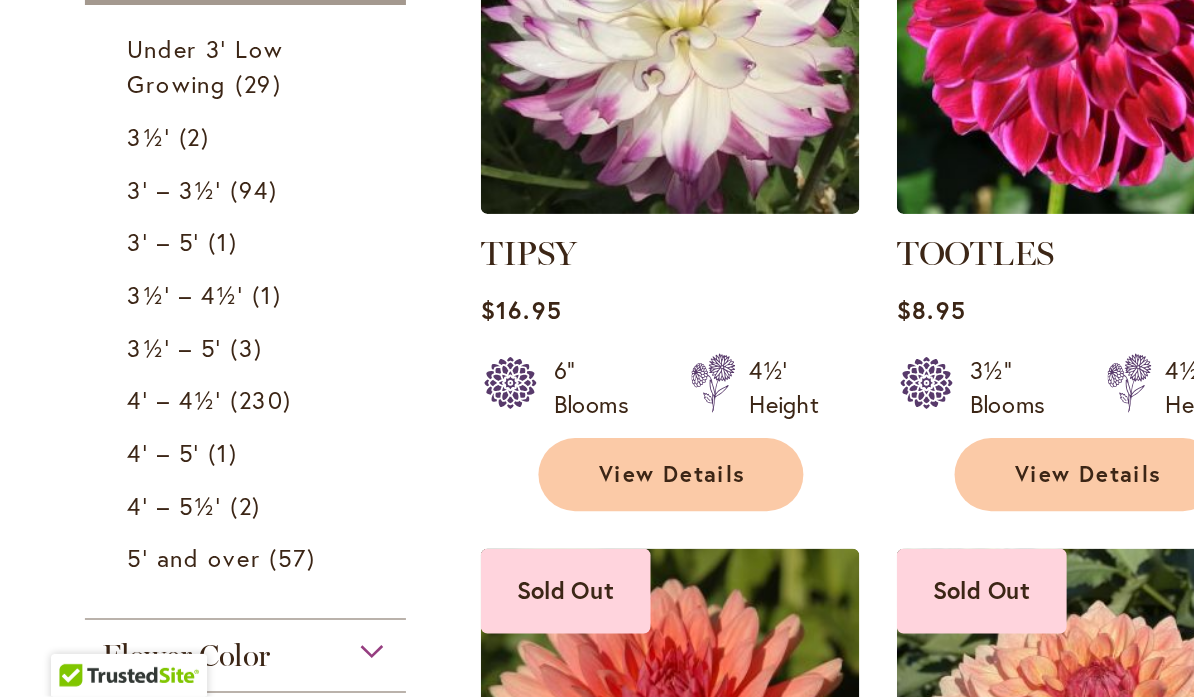 scroll, scrollTop: 0, scrollLeft: 0, axis: both 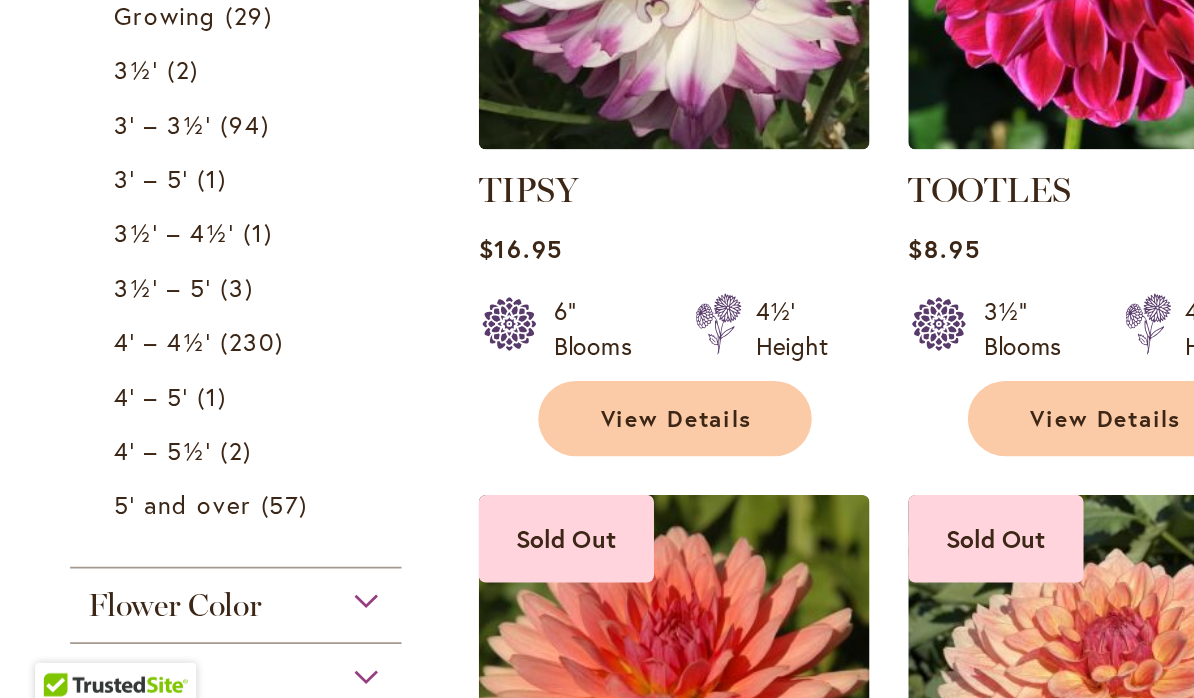 click on "Plant Height
Under 3' Low Growing
29
items
3½'
2
items
3' – 3½'
94
items
3' – 5' 1 1" at bounding box center (134, 416) 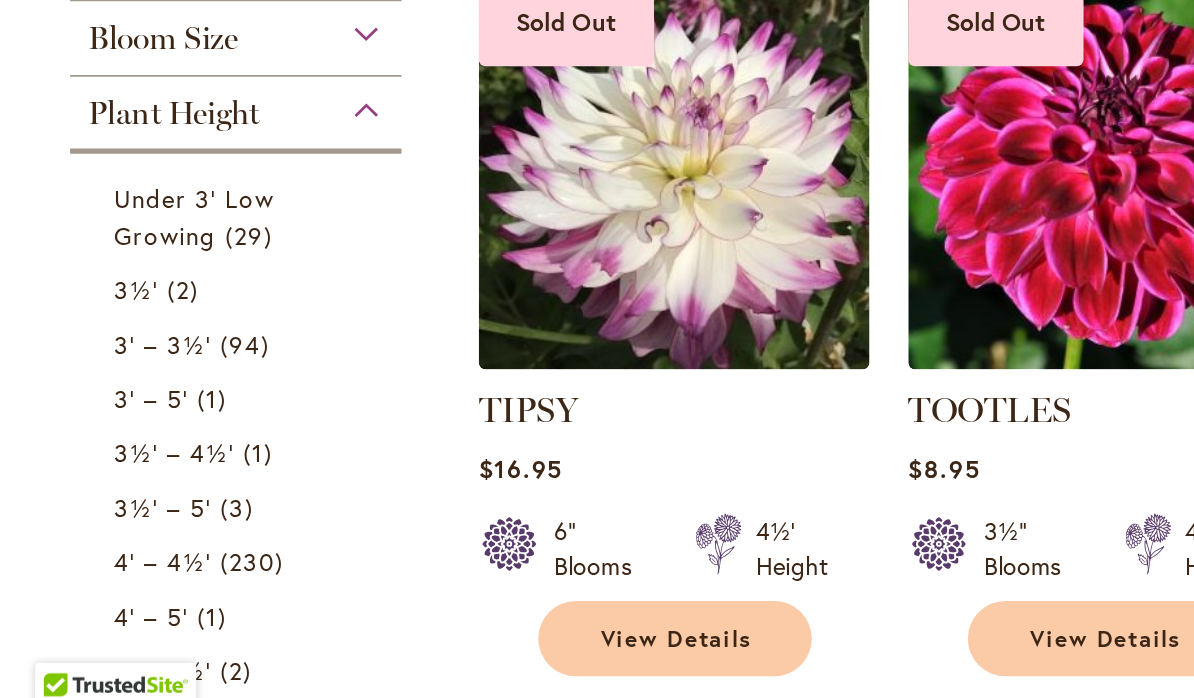 scroll, scrollTop: 627, scrollLeft: 0, axis: vertical 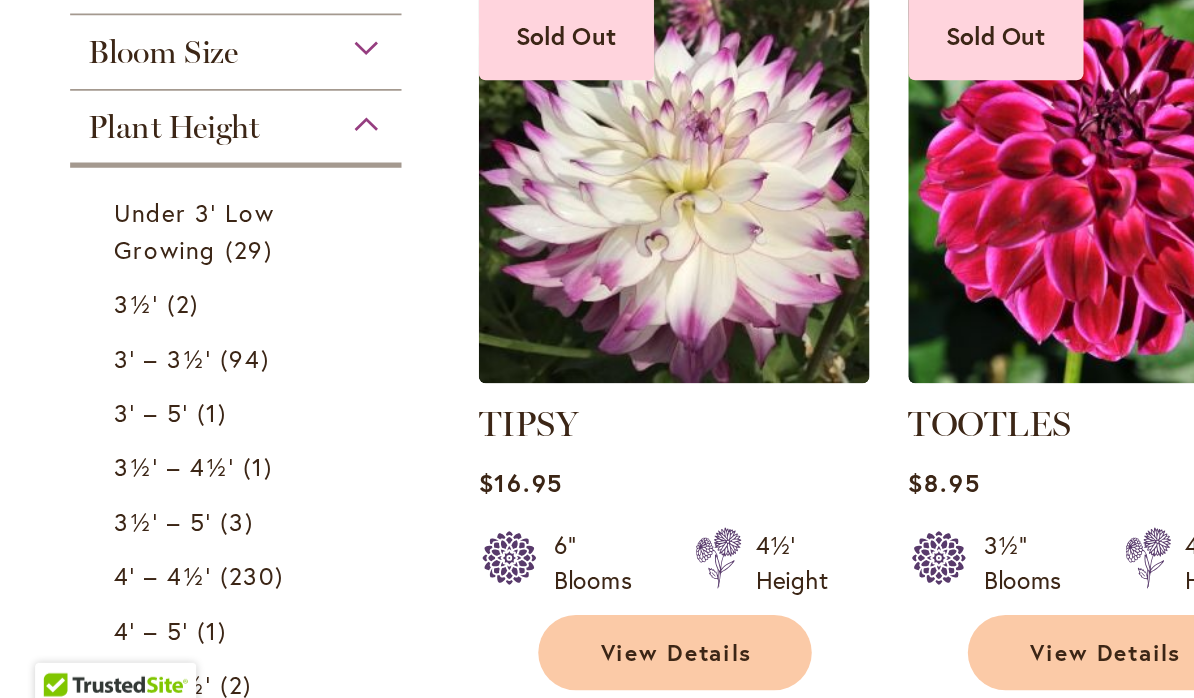 click on "29
items" at bounding box center [144, 437] 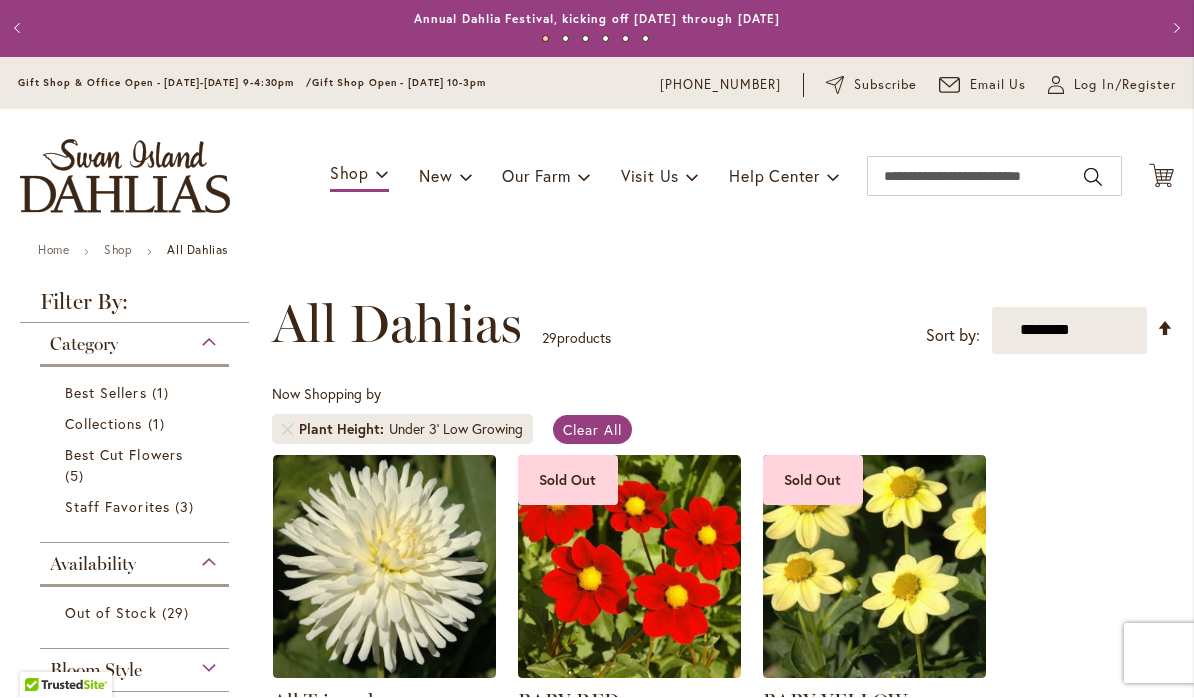 scroll, scrollTop: 1, scrollLeft: 0, axis: vertical 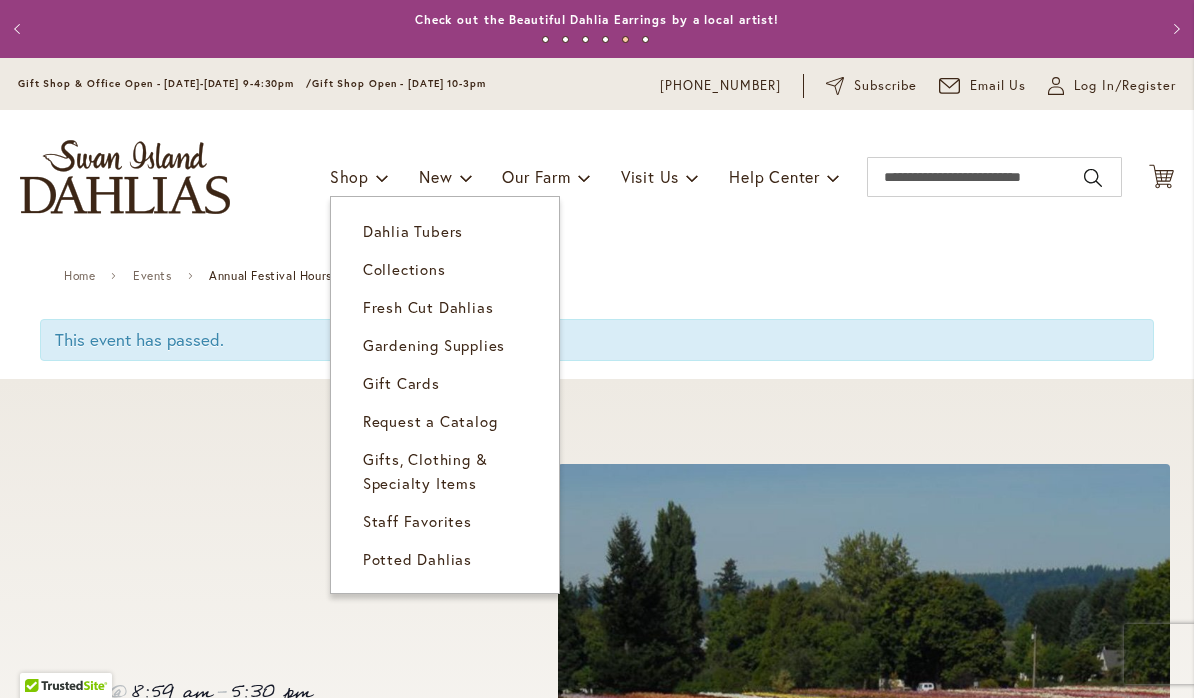 click on "Dahlia Tubers" at bounding box center (445, 231) 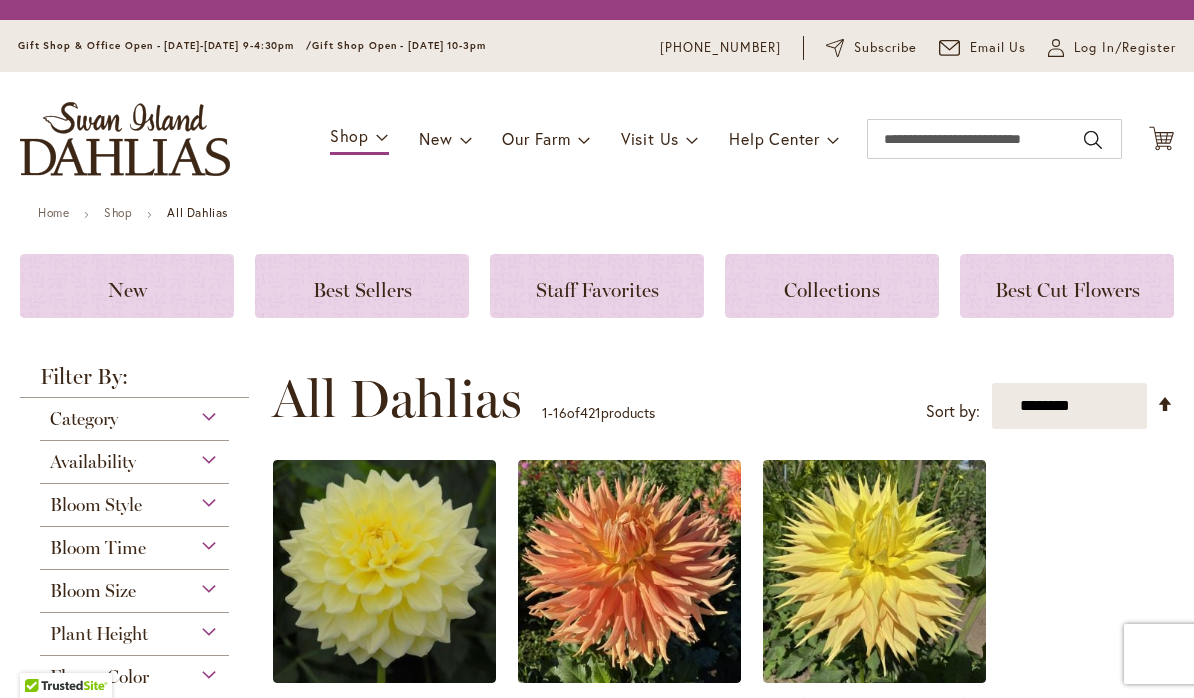 scroll, scrollTop: 0, scrollLeft: 0, axis: both 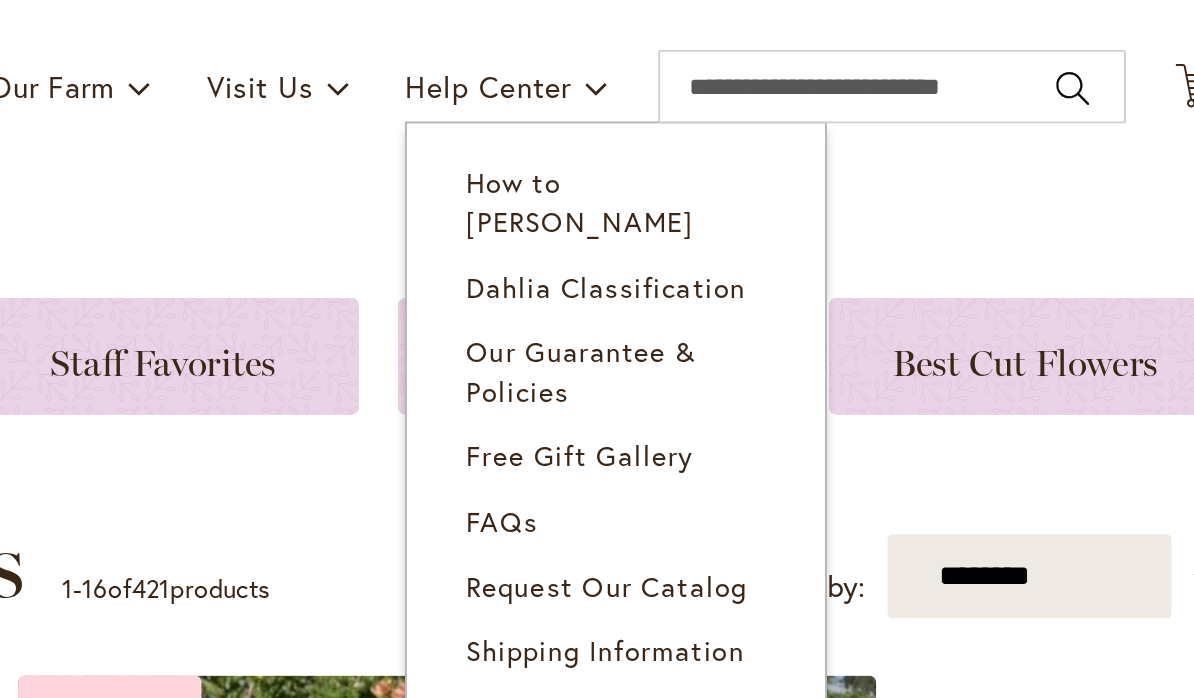 click on "FAQs" at bounding box center (844, 414) 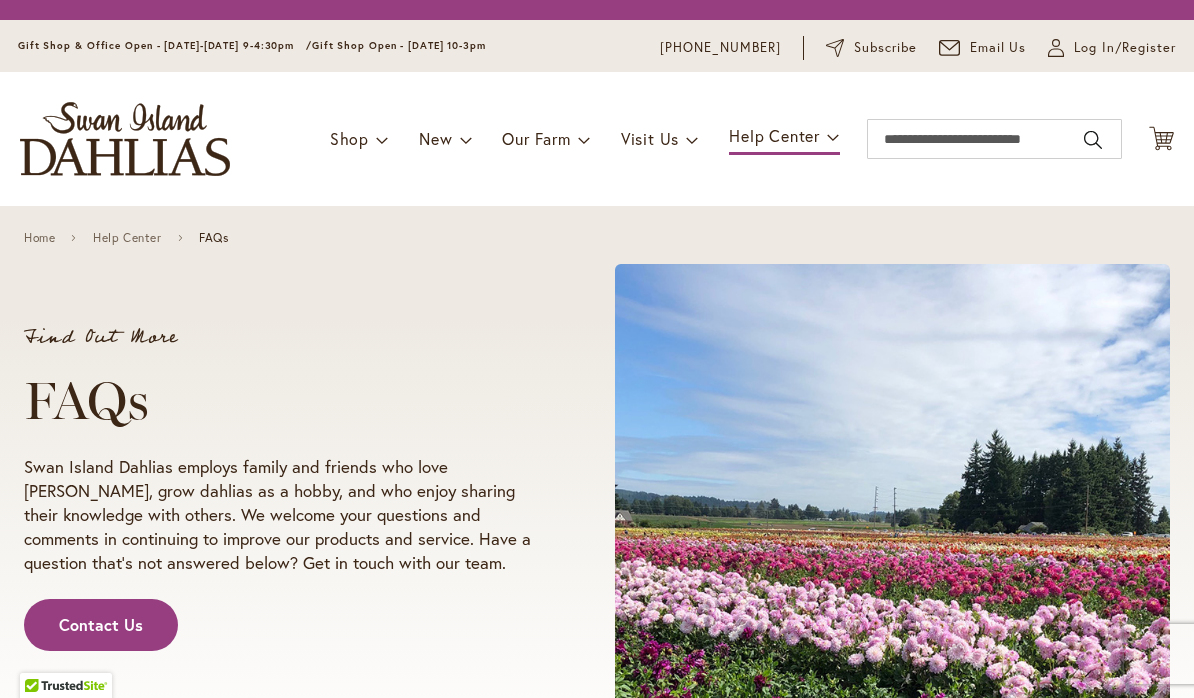 scroll, scrollTop: 0, scrollLeft: 0, axis: both 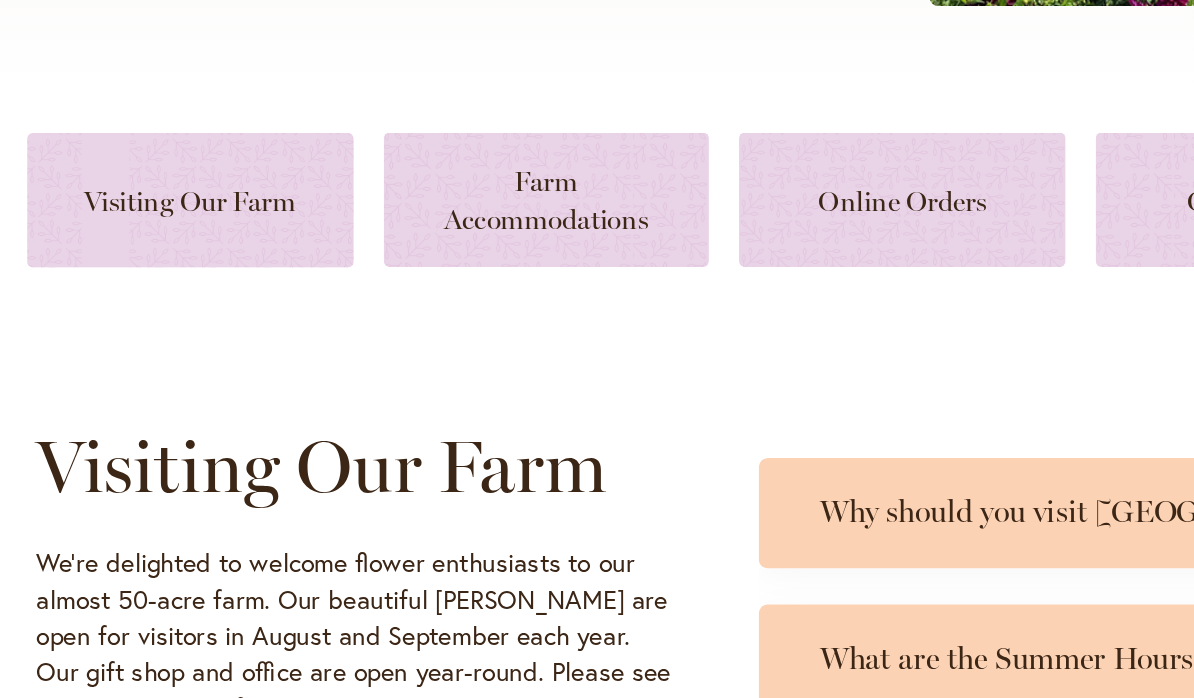 click at bounding box center [597, 157] 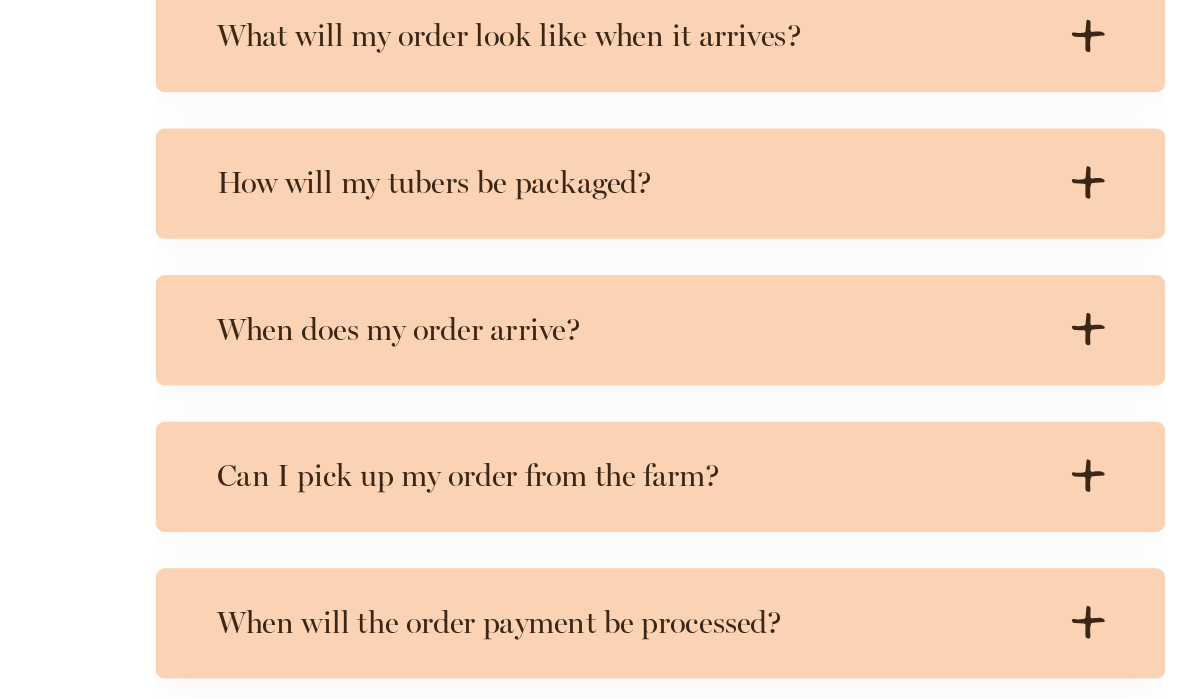 scroll, scrollTop: 3703, scrollLeft: 0, axis: vertical 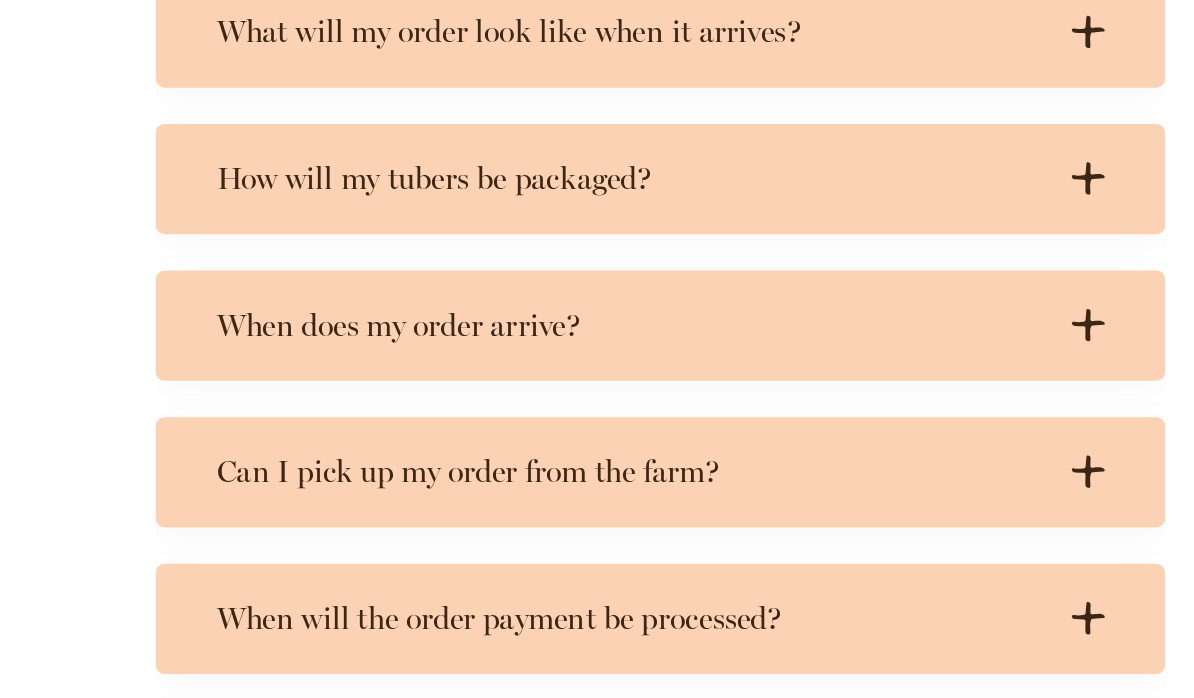 click 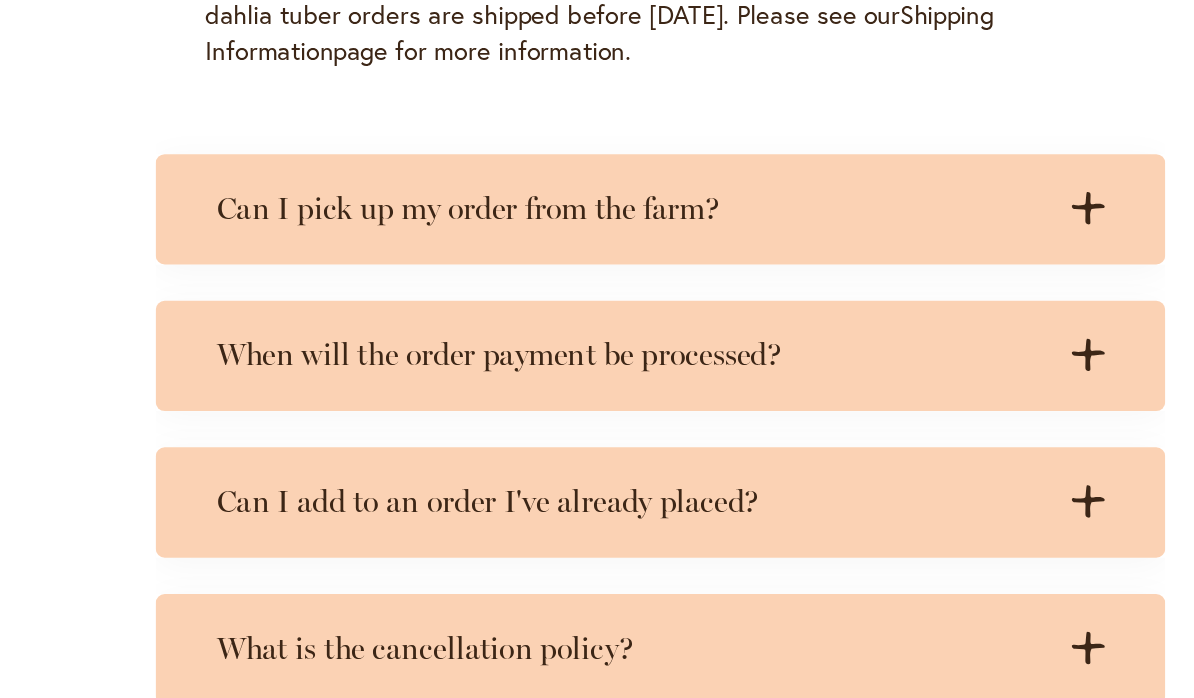 scroll, scrollTop: 4004, scrollLeft: 0, axis: vertical 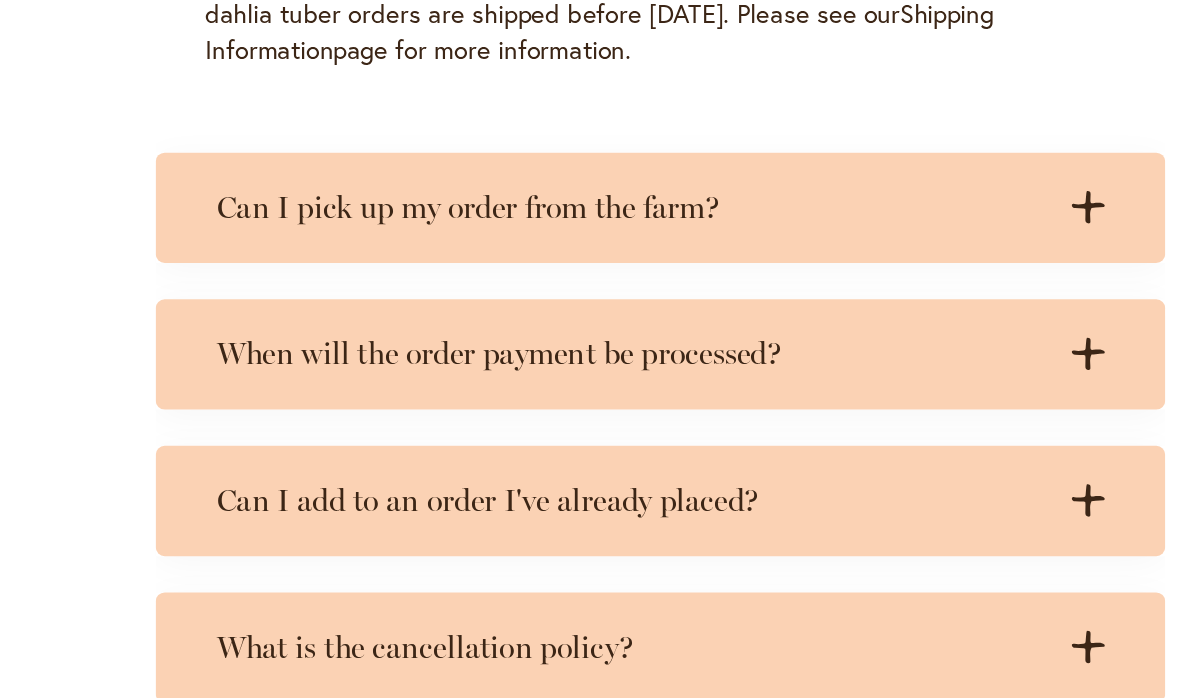 click on ".cls-1 {
fill: #3c2616;
stroke-width: 0px;
}" 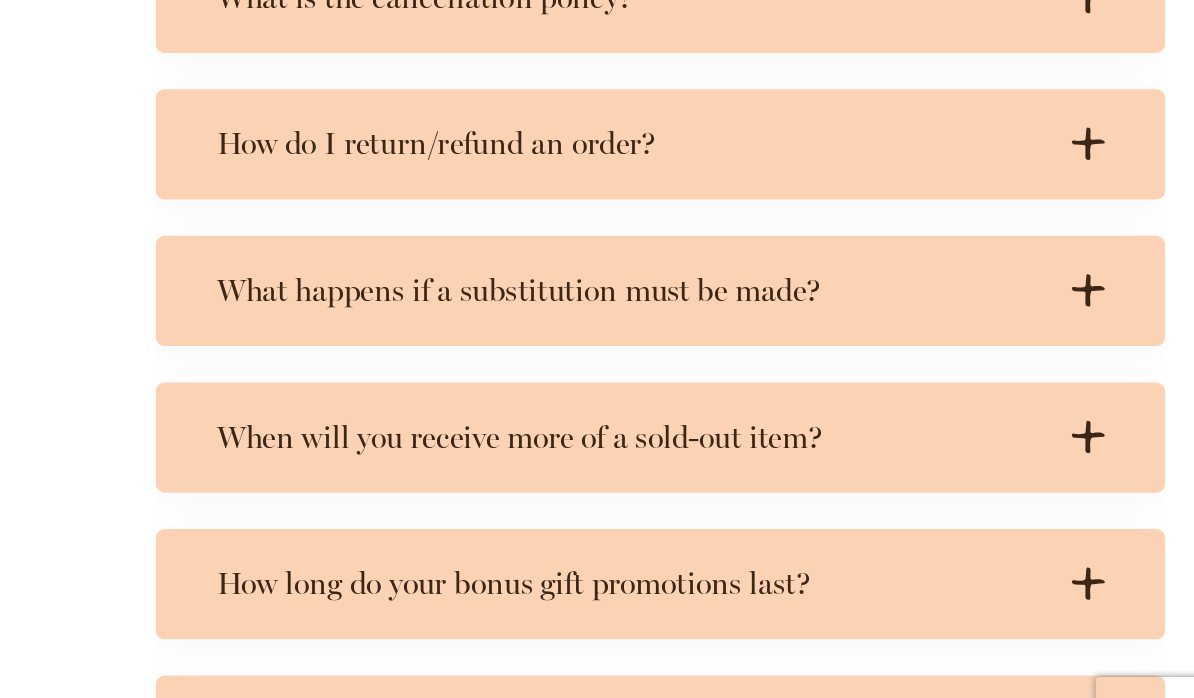 scroll, scrollTop: 4552, scrollLeft: 0, axis: vertical 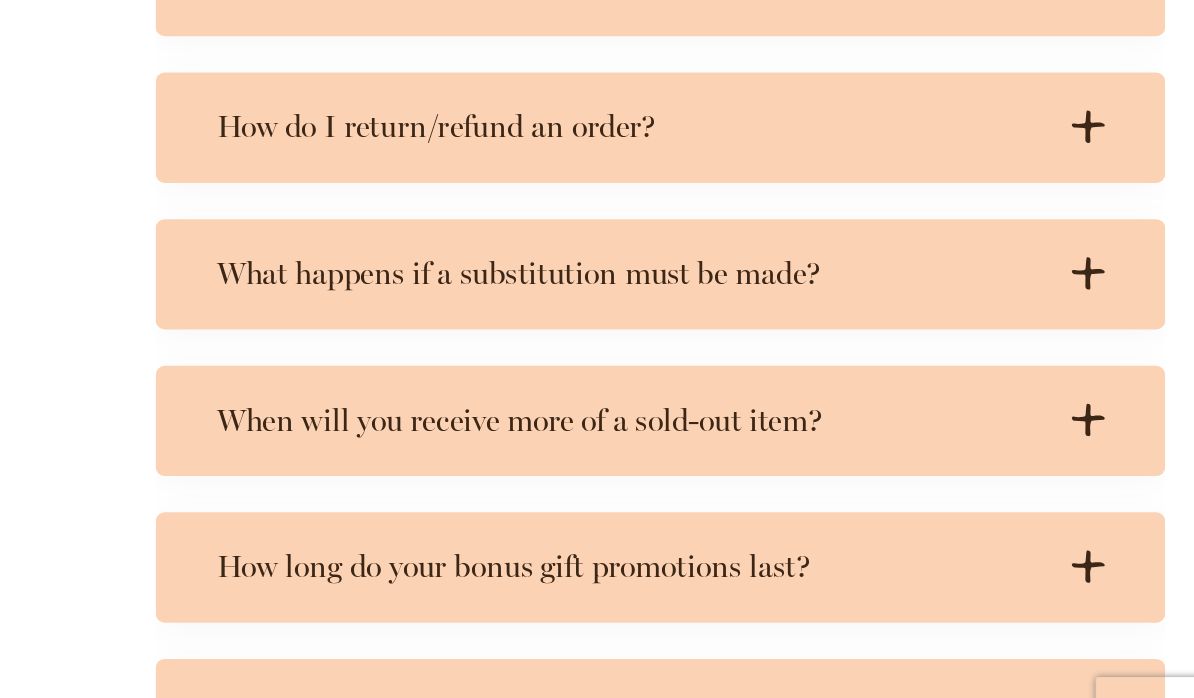 click on ".cls-1 {
fill: #3c2616;
stroke-width: 0px;
}" 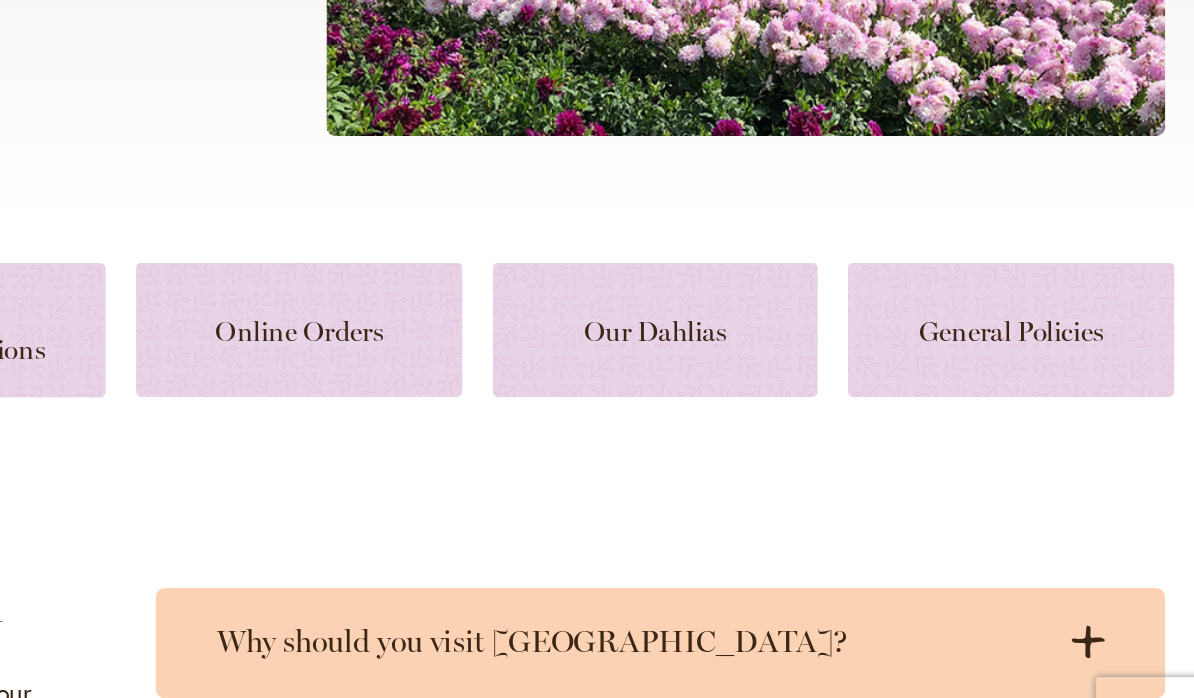 scroll, scrollTop: 487, scrollLeft: 0, axis: vertical 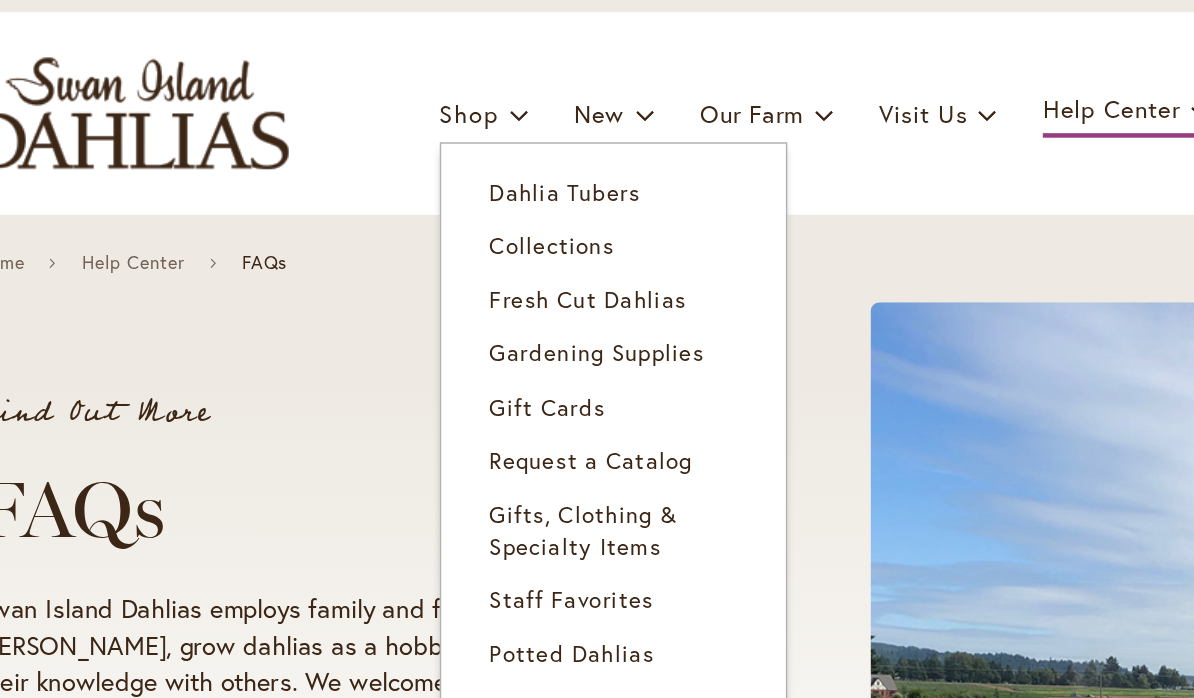 click on "Toggle Nav
Shop
Dahlia Tubers
Collections
Fresh Cut Dahlias
Gardening Supplies
Gift Cards
Request a Catalog
Gifts, Clothing & Specialty Items" at bounding box center (597, 177) 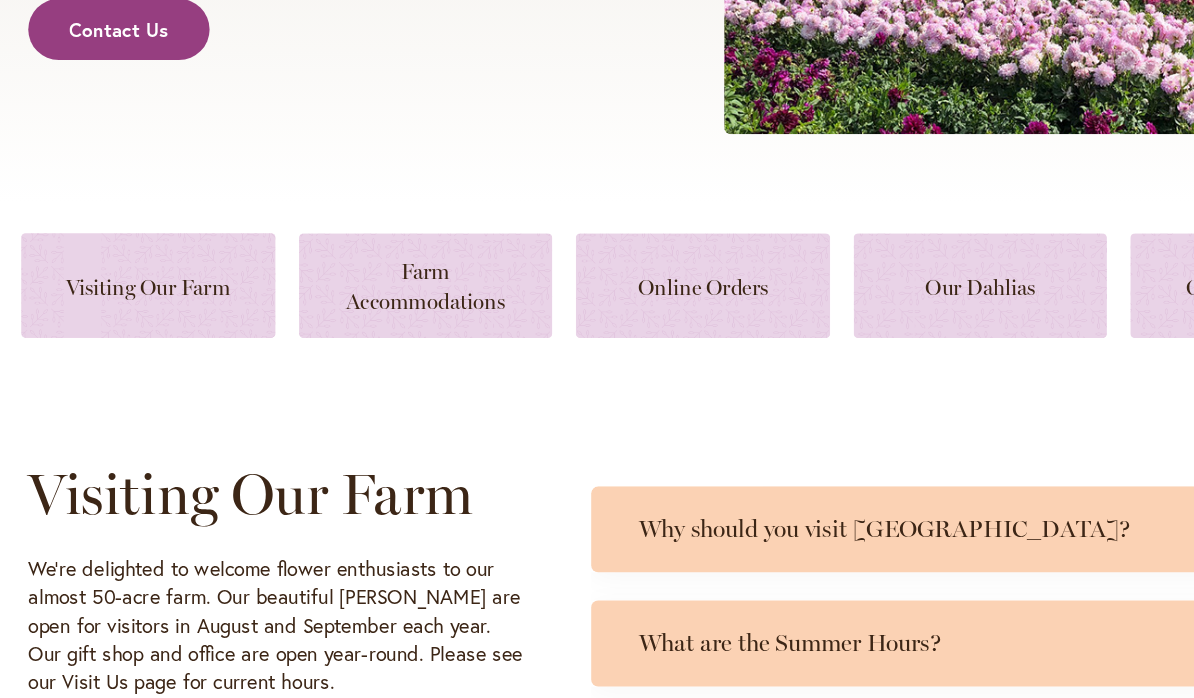 scroll, scrollTop: 597, scrollLeft: 0, axis: vertical 